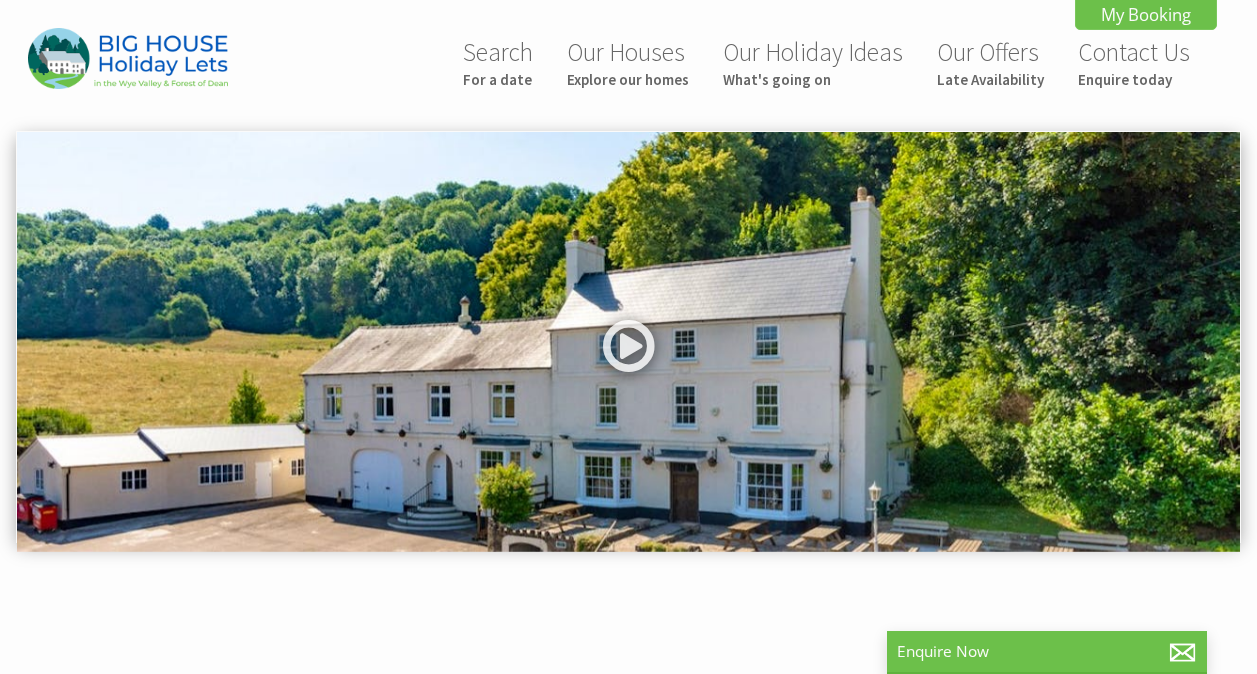 scroll, scrollTop: 0, scrollLeft: 0, axis: both 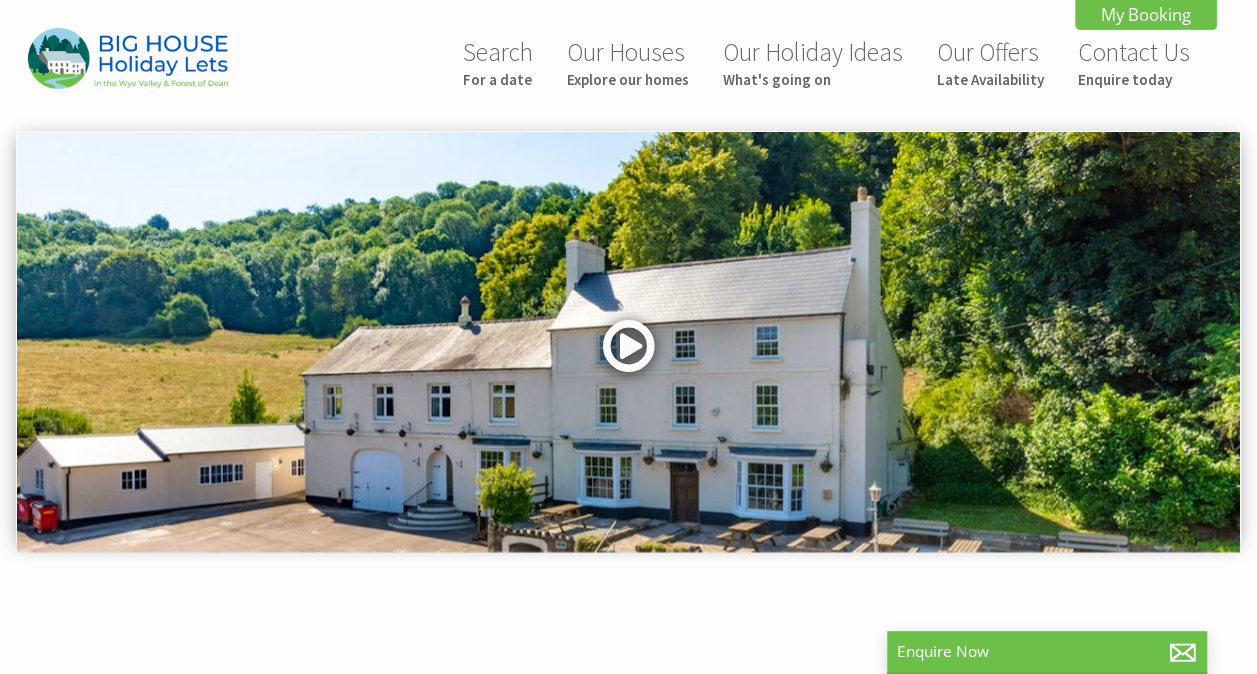 click at bounding box center [629, 353] 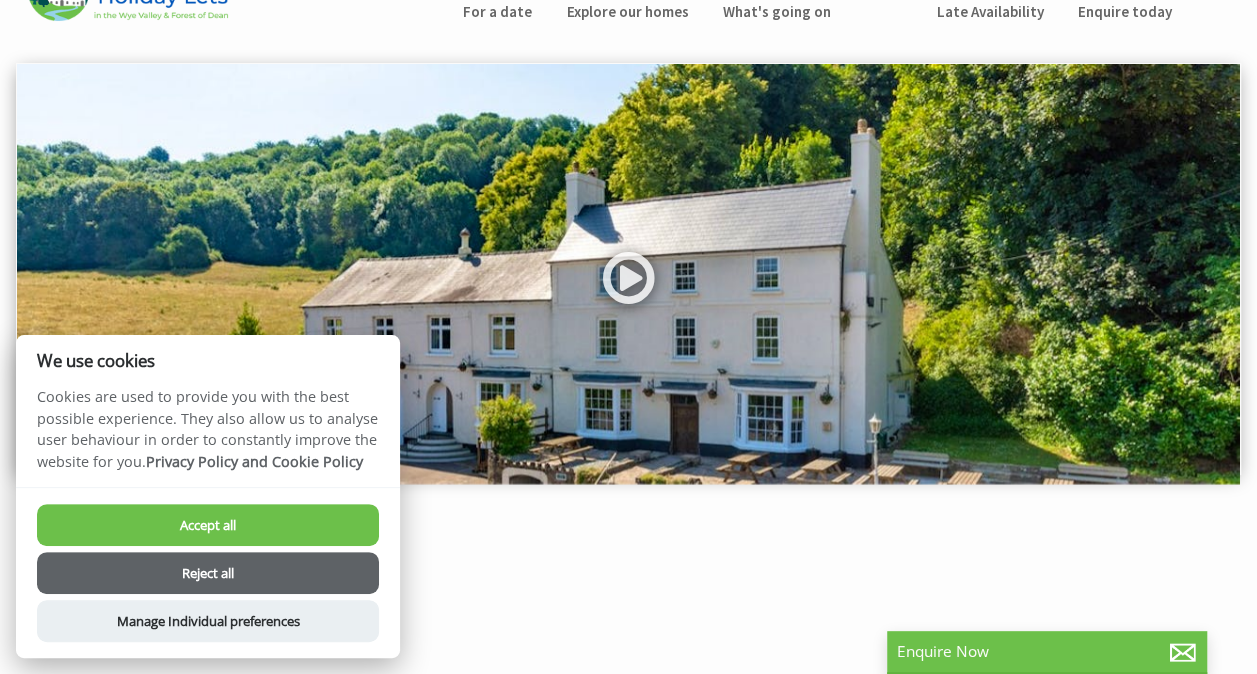 scroll, scrollTop: 100, scrollLeft: 0, axis: vertical 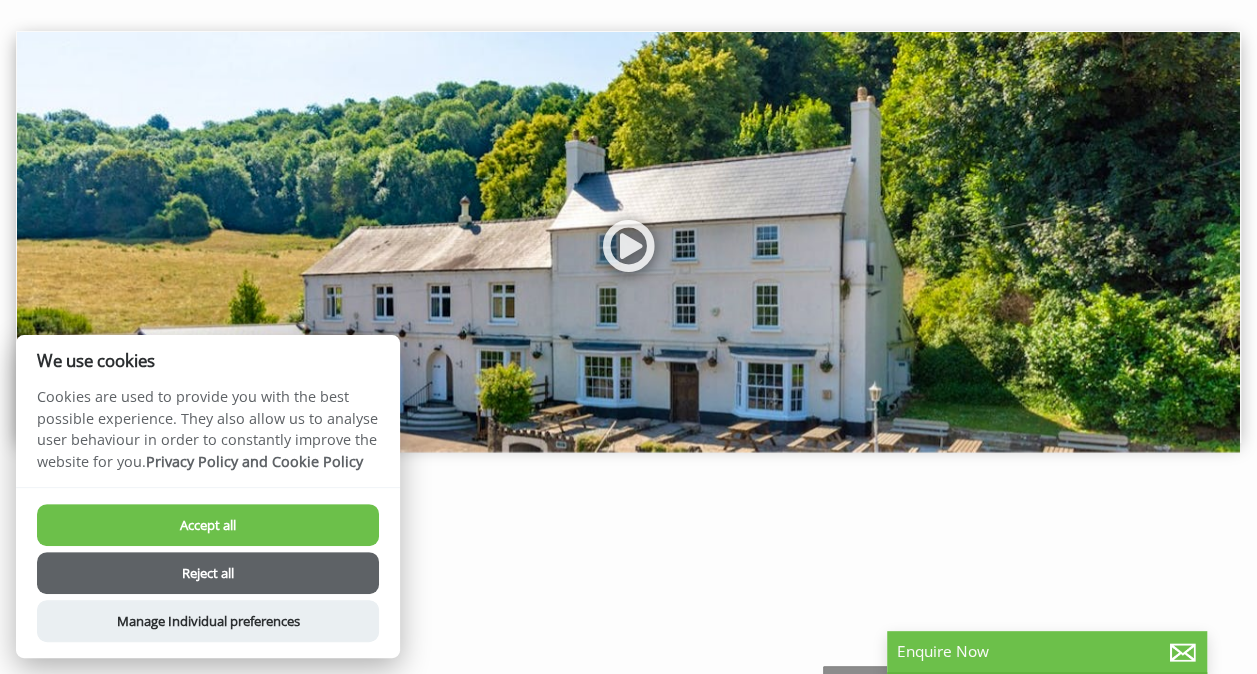 click on "Accept all" at bounding box center [208, 525] 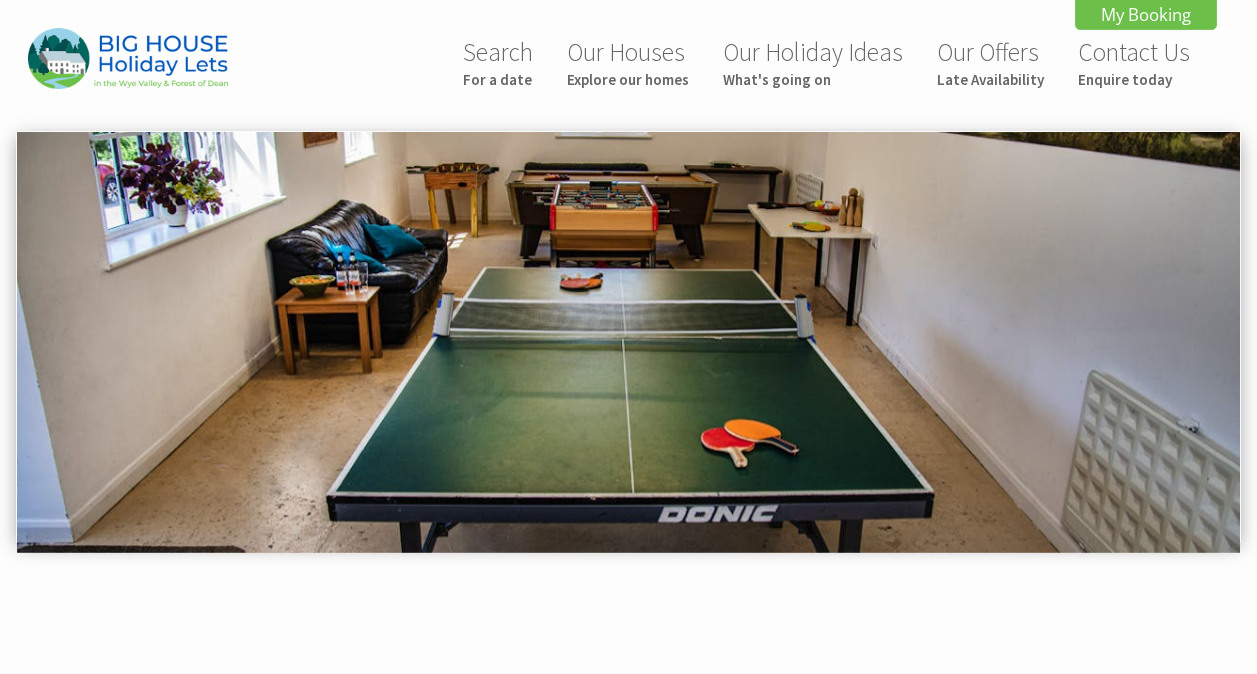 scroll, scrollTop: 876, scrollLeft: 0, axis: vertical 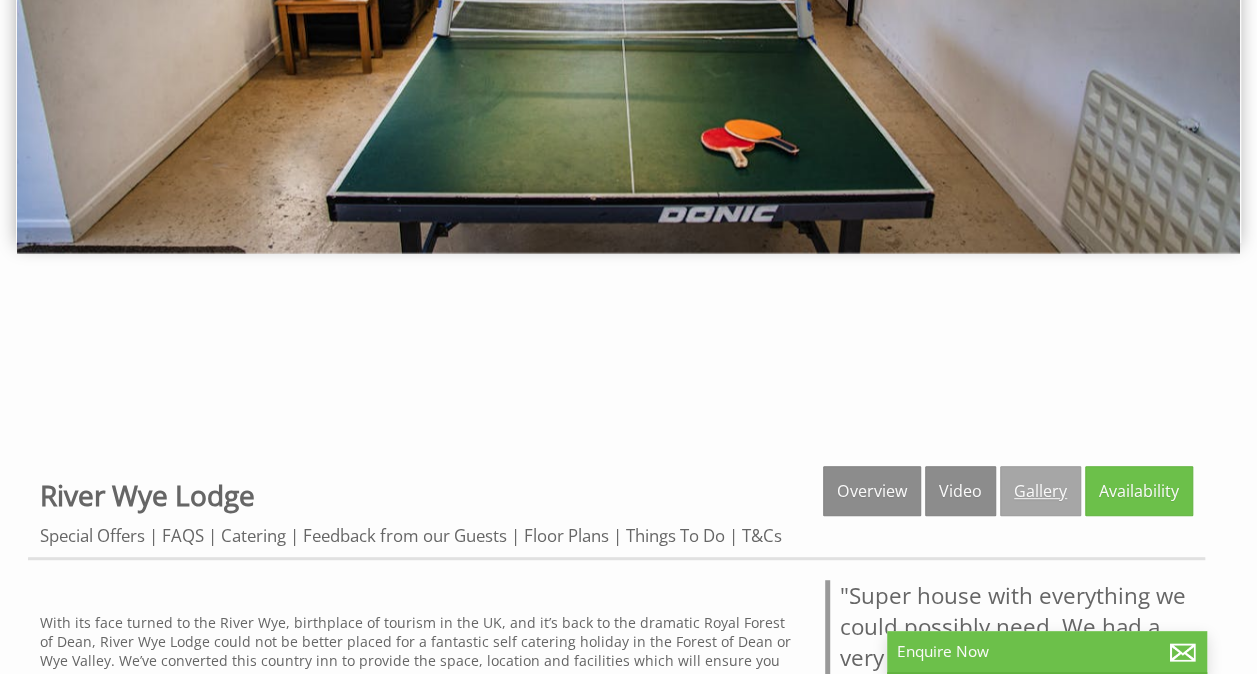 click on "Gallery" at bounding box center (1040, 491) 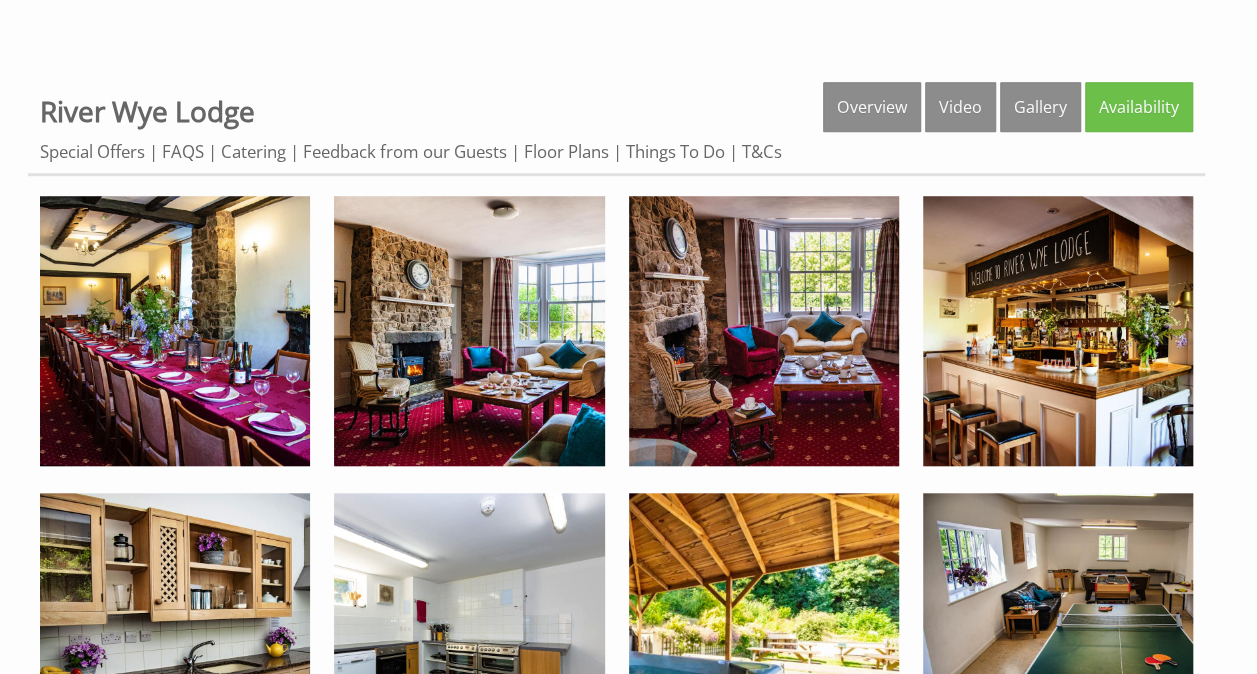 scroll, scrollTop: 700, scrollLeft: 0, axis: vertical 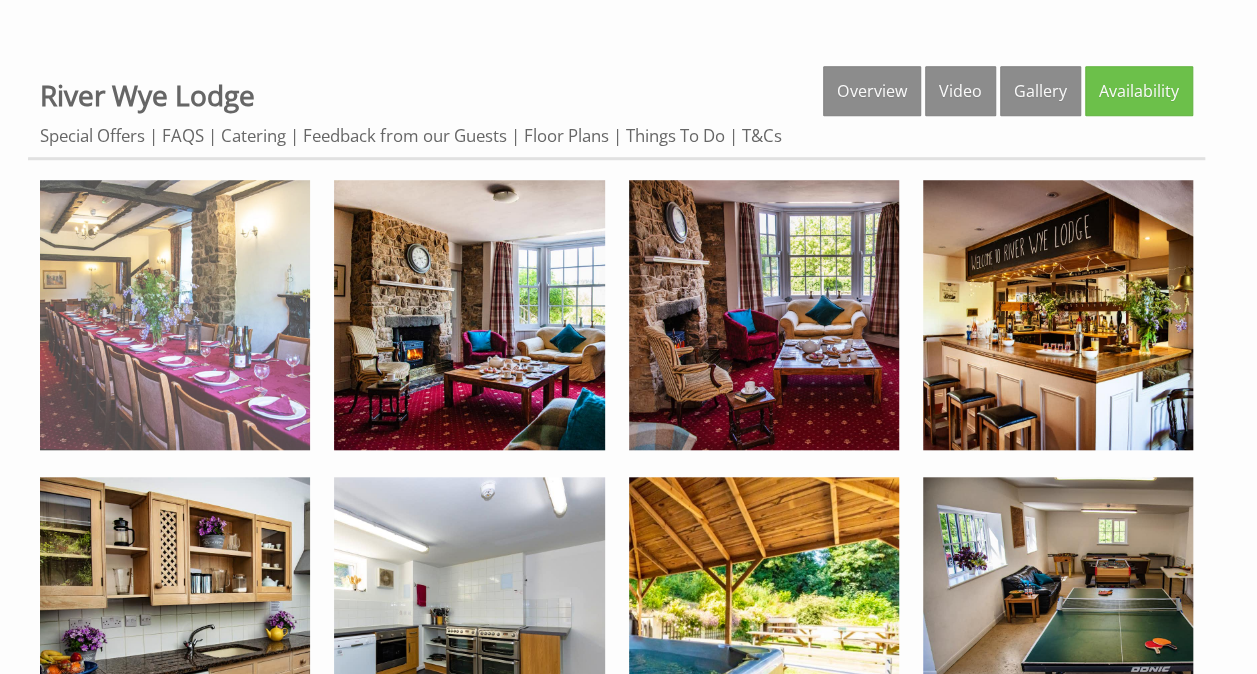 click at bounding box center [175, 315] 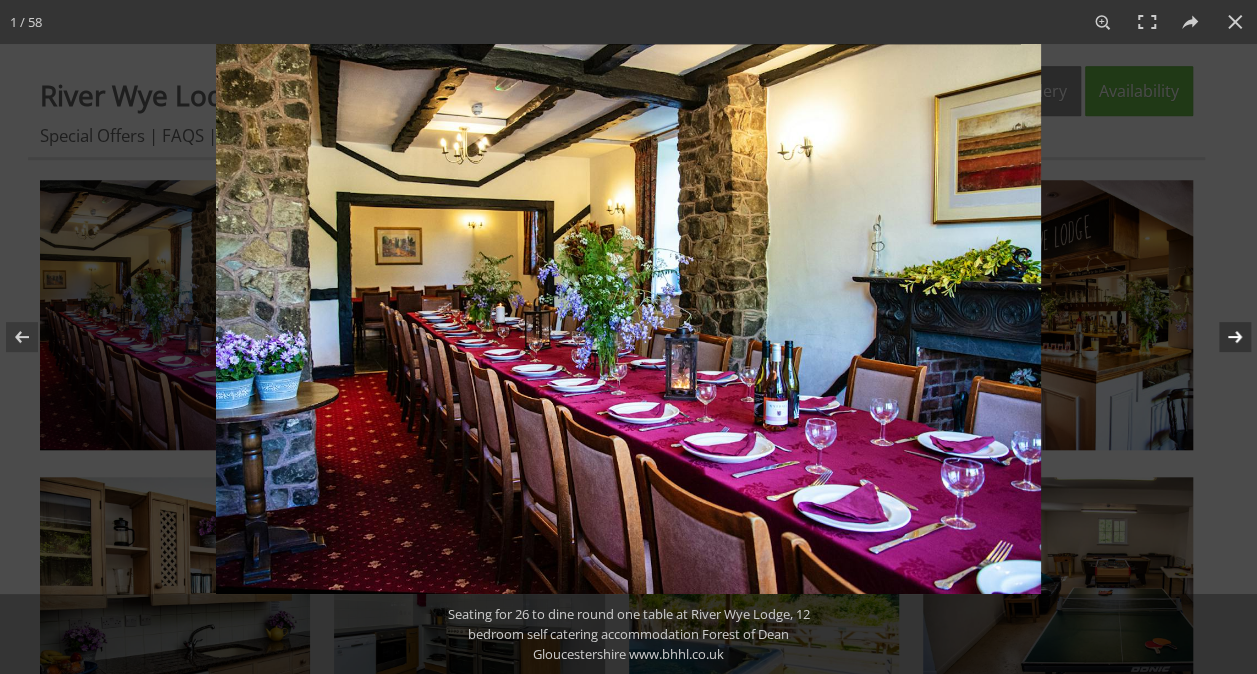 click at bounding box center (1222, 337) 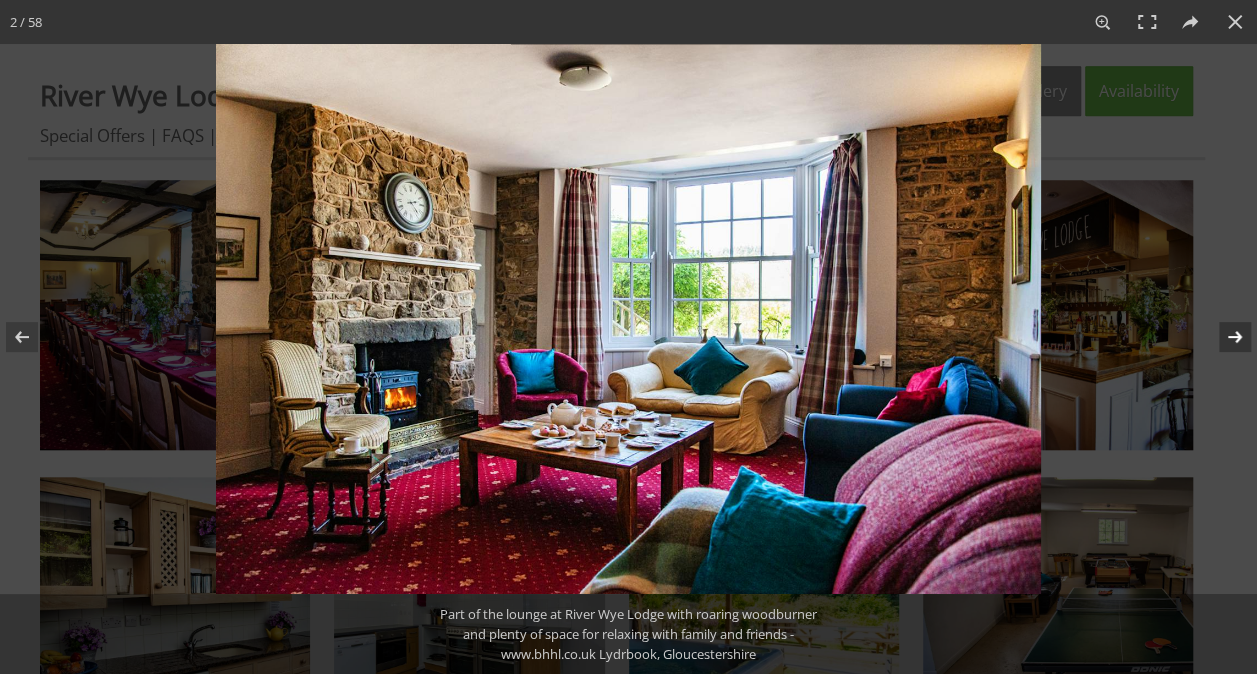 click at bounding box center (1222, 337) 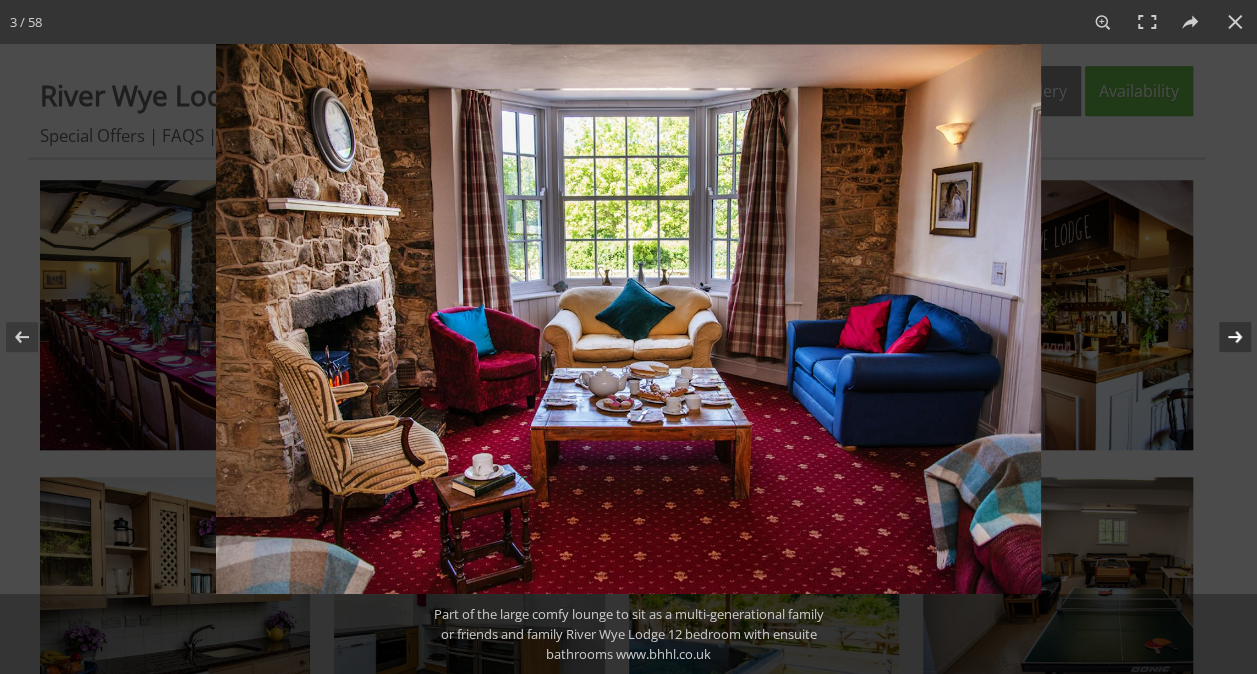 click at bounding box center [1222, 337] 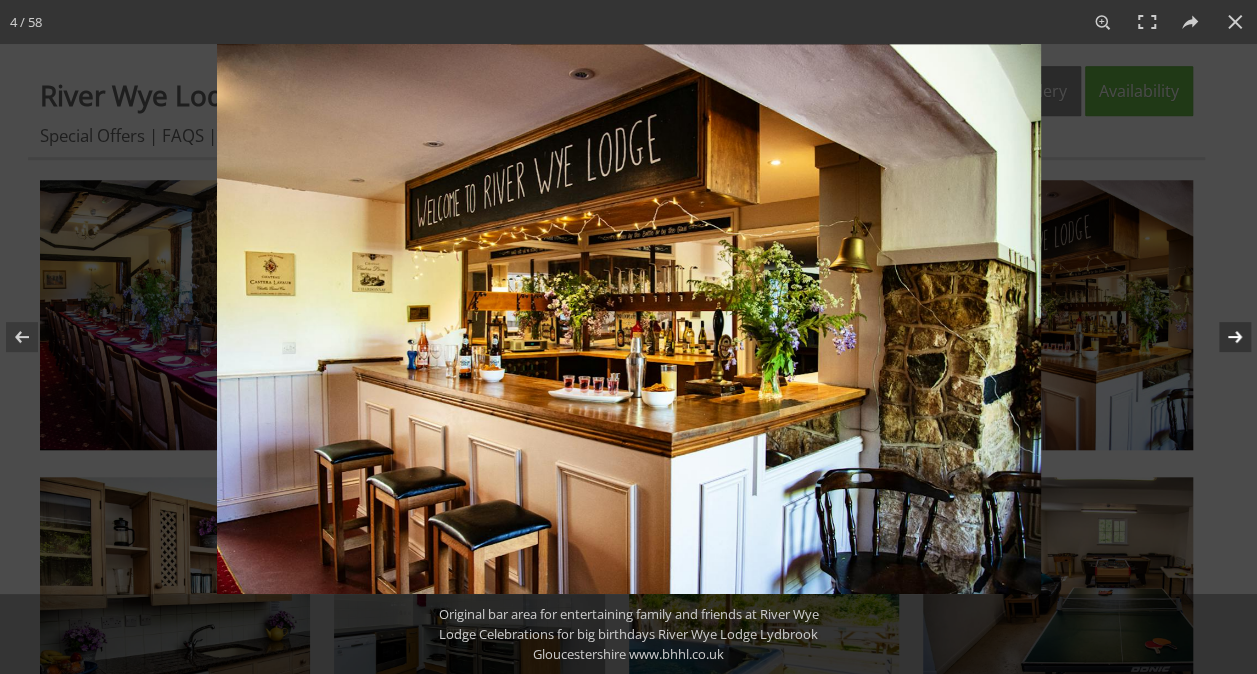 click at bounding box center (1222, 337) 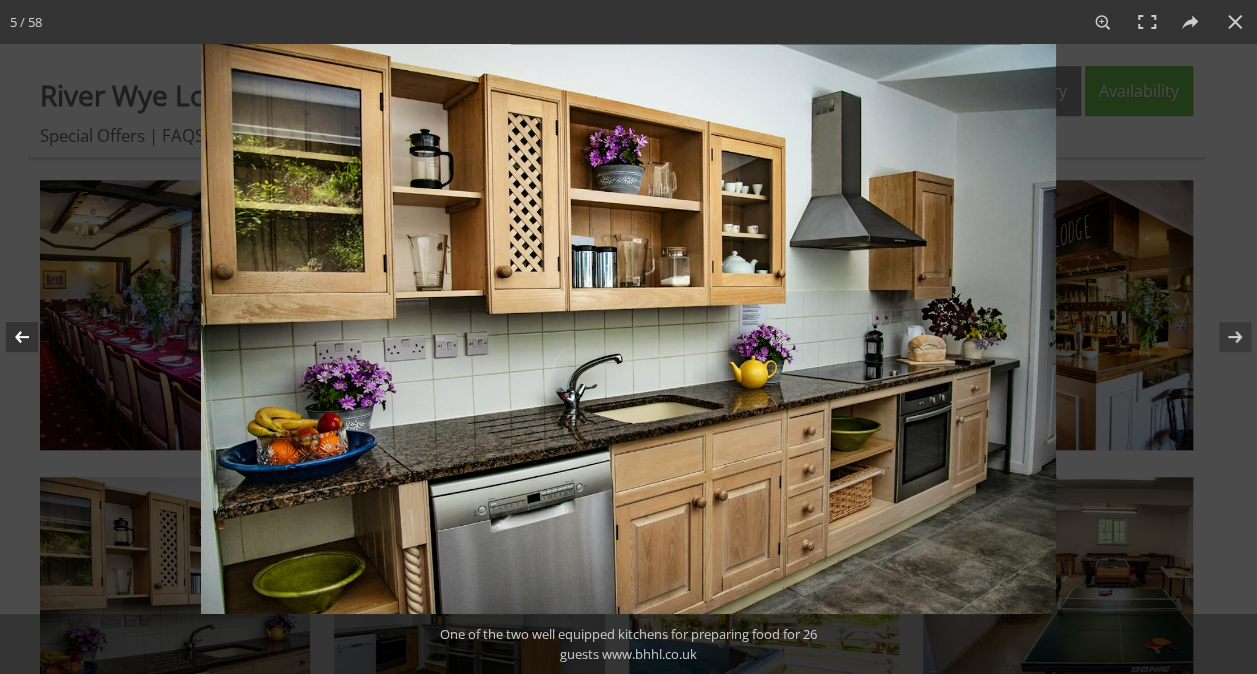 click at bounding box center [35, 337] 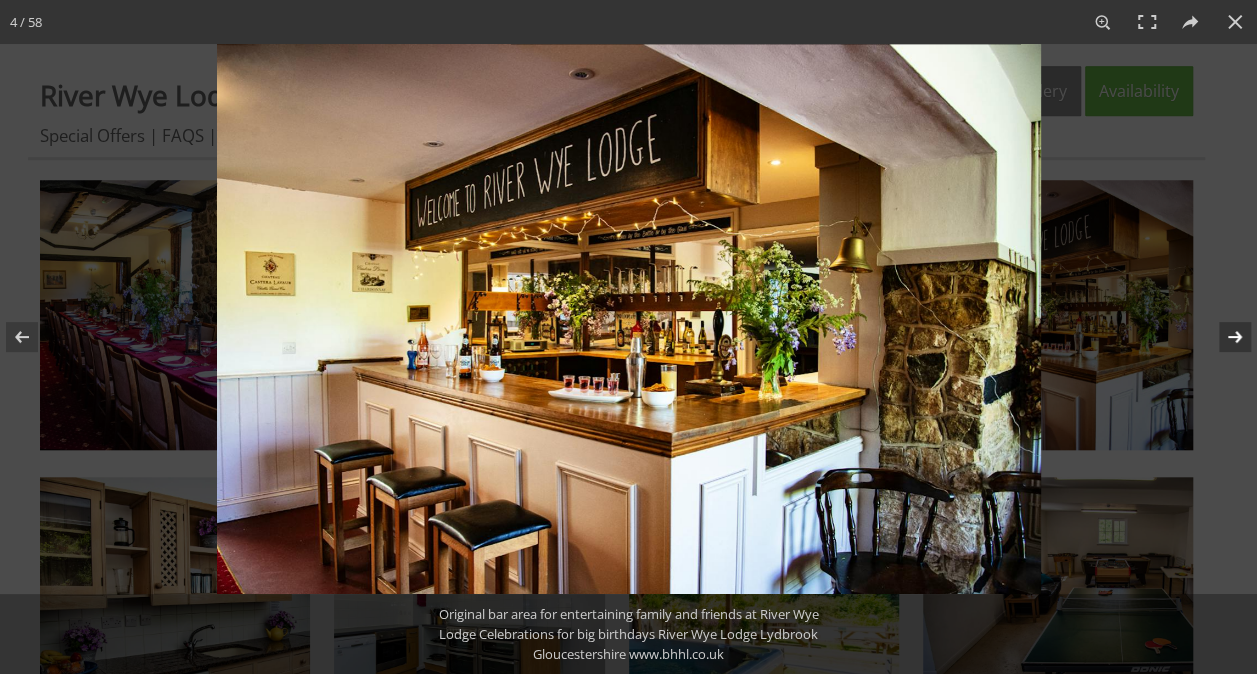 click at bounding box center [1222, 337] 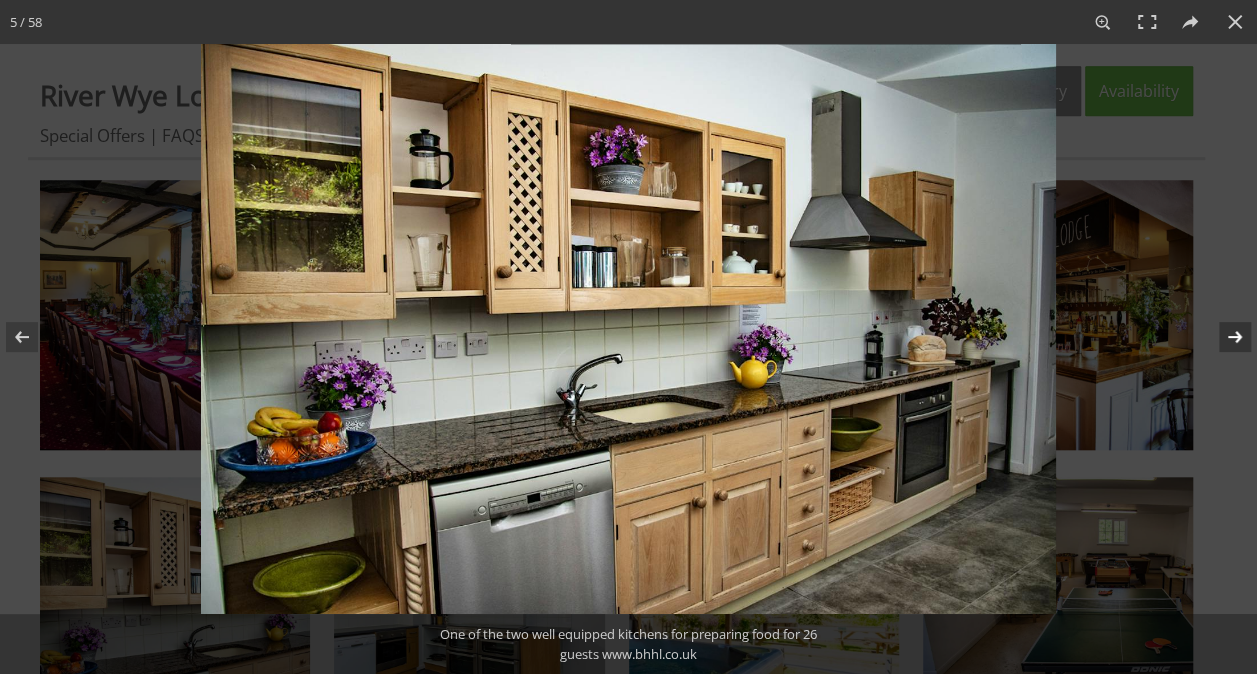 click at bounding box center (1222, 337) 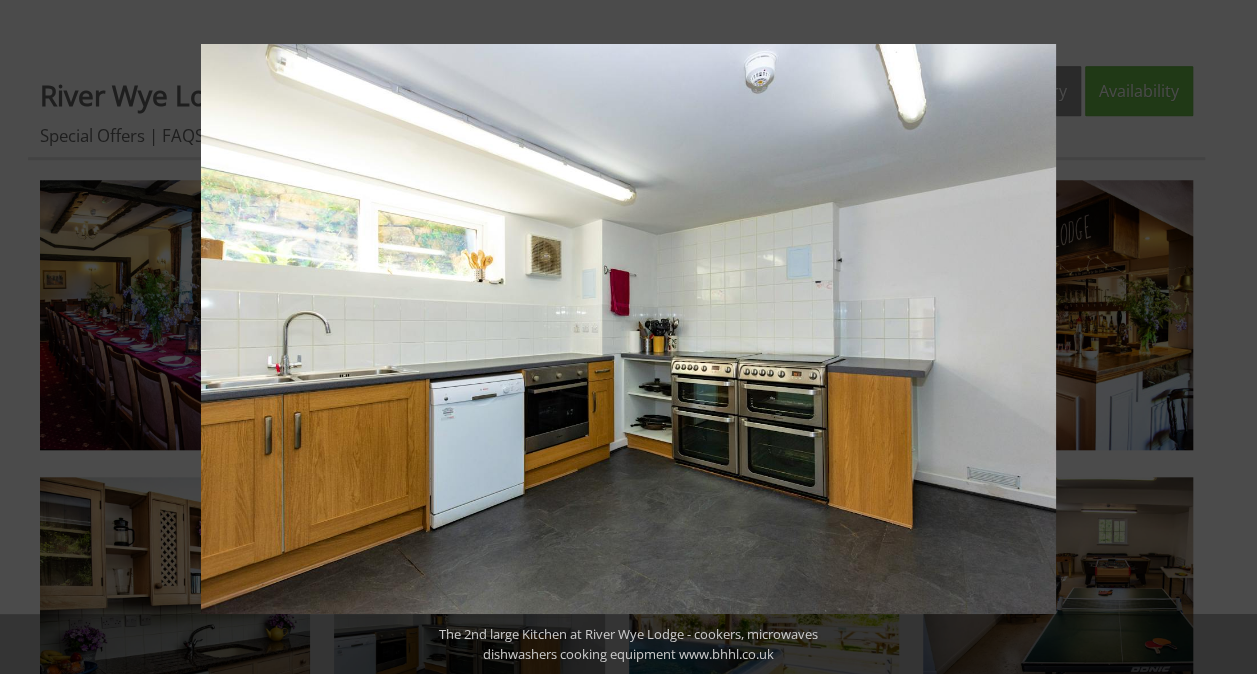 click at bounding box center [1222, 337] 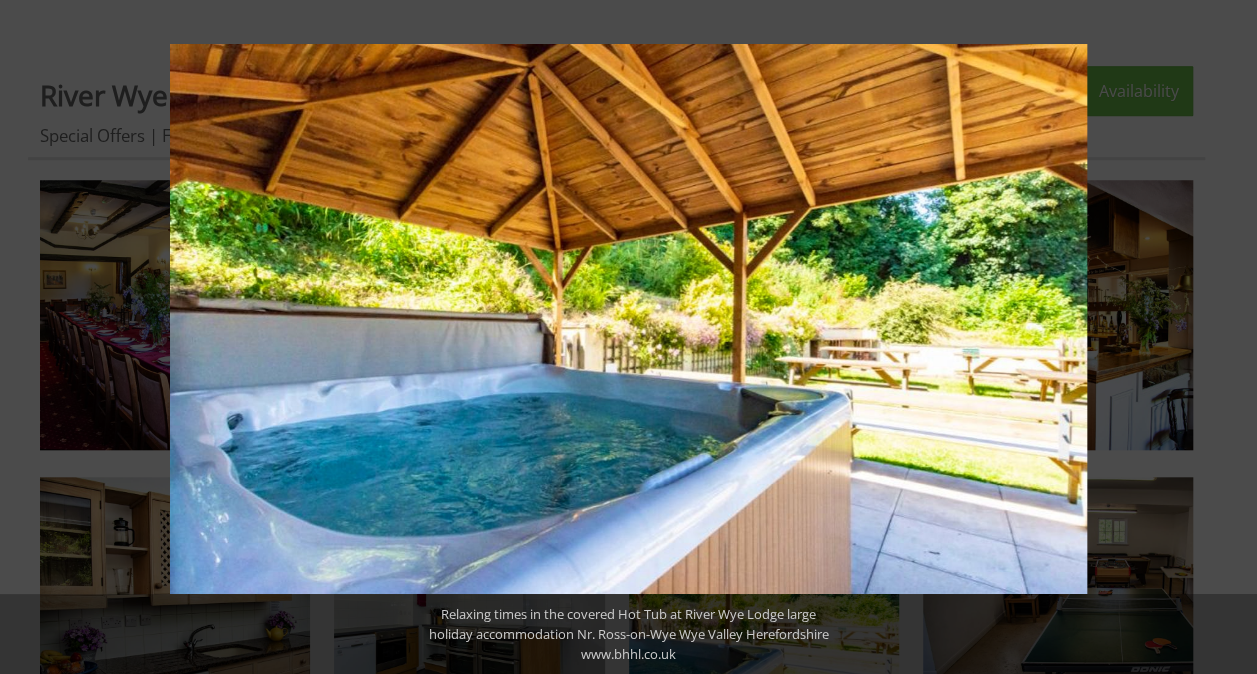 click at bounding box center (1222, 337) 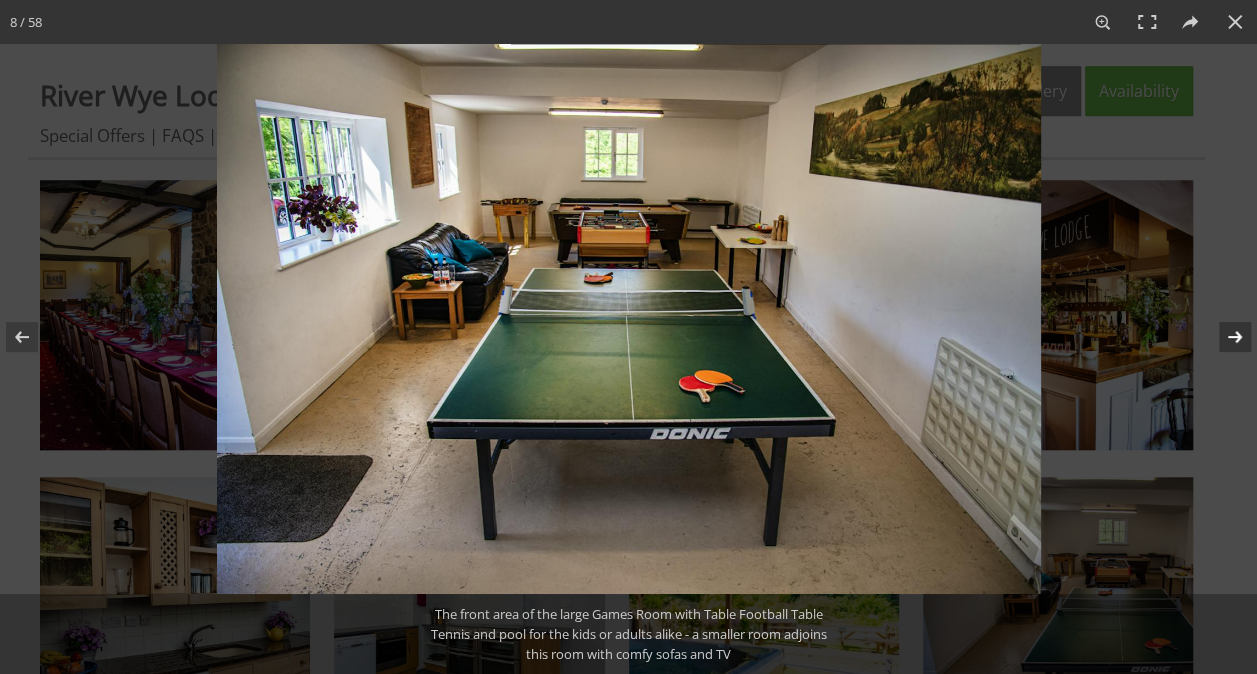 click at bounding box center (1222, 337) 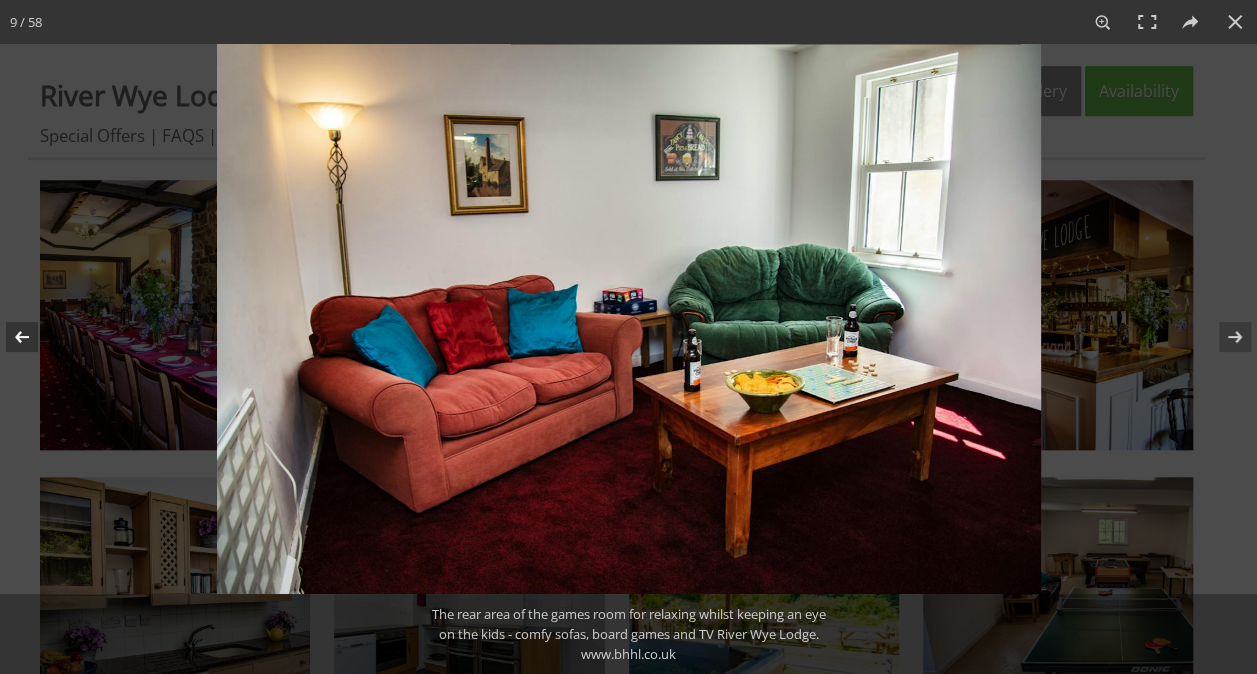 click at bounding box center (35, 337) 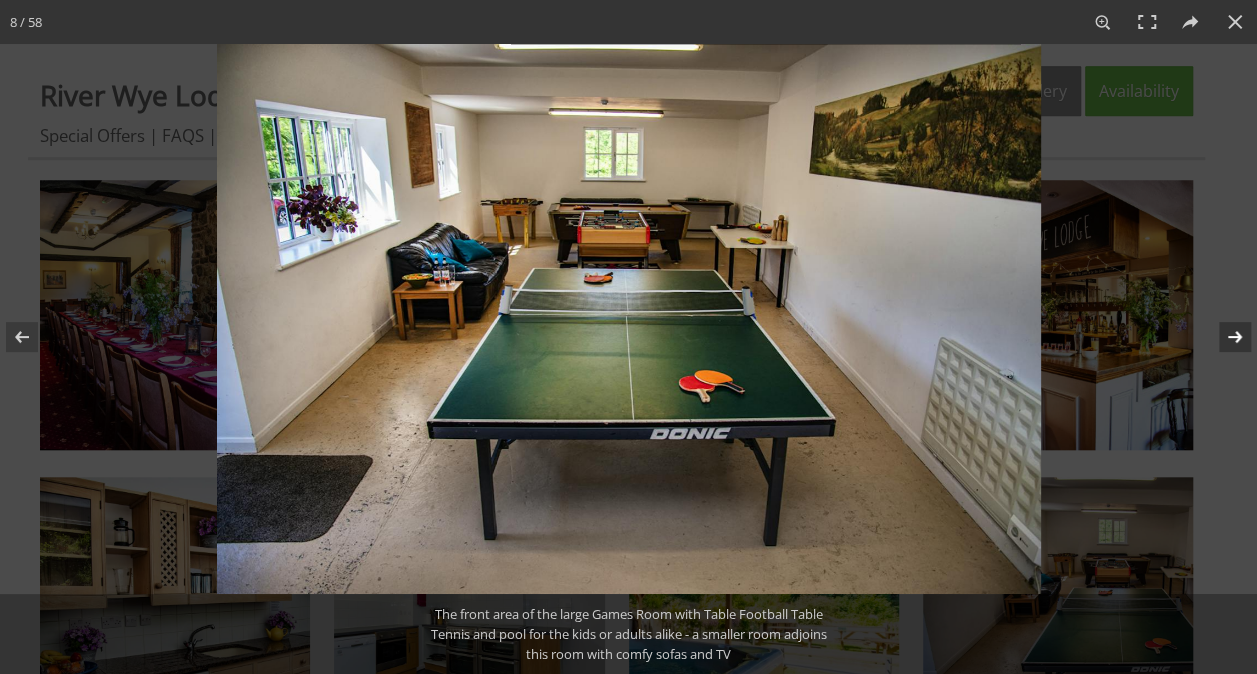 click at bounding box center (1222, 337) 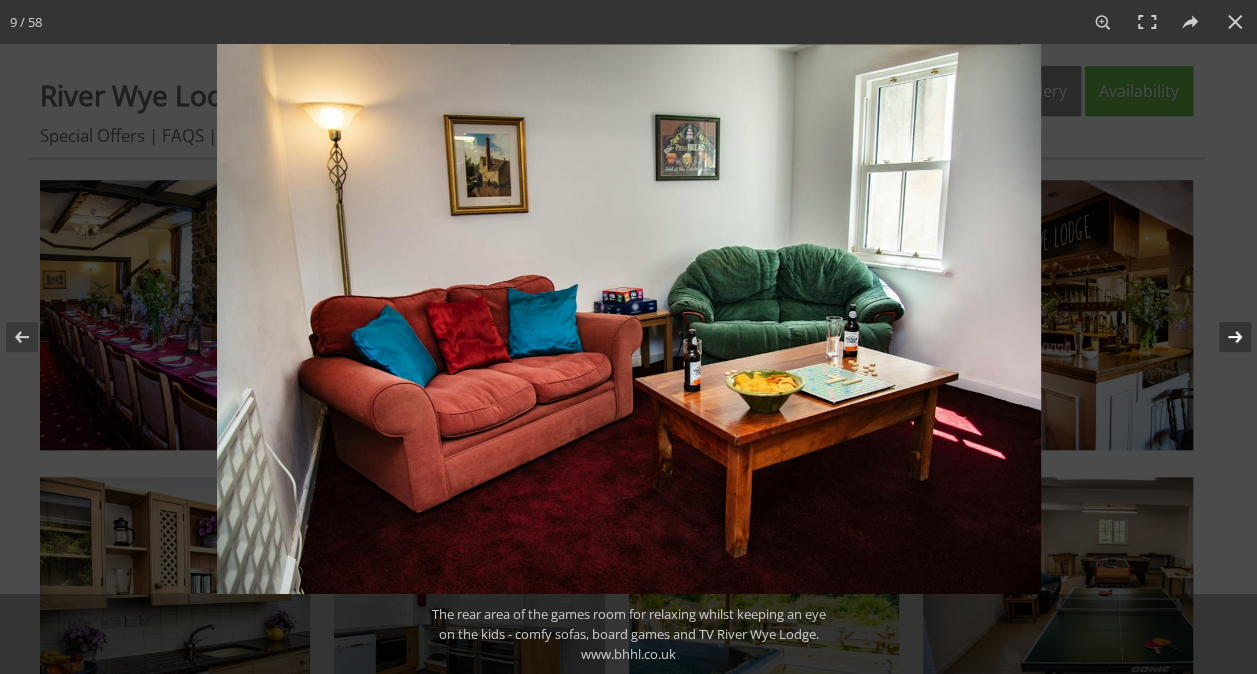 click at bounding box center [1222, 337] 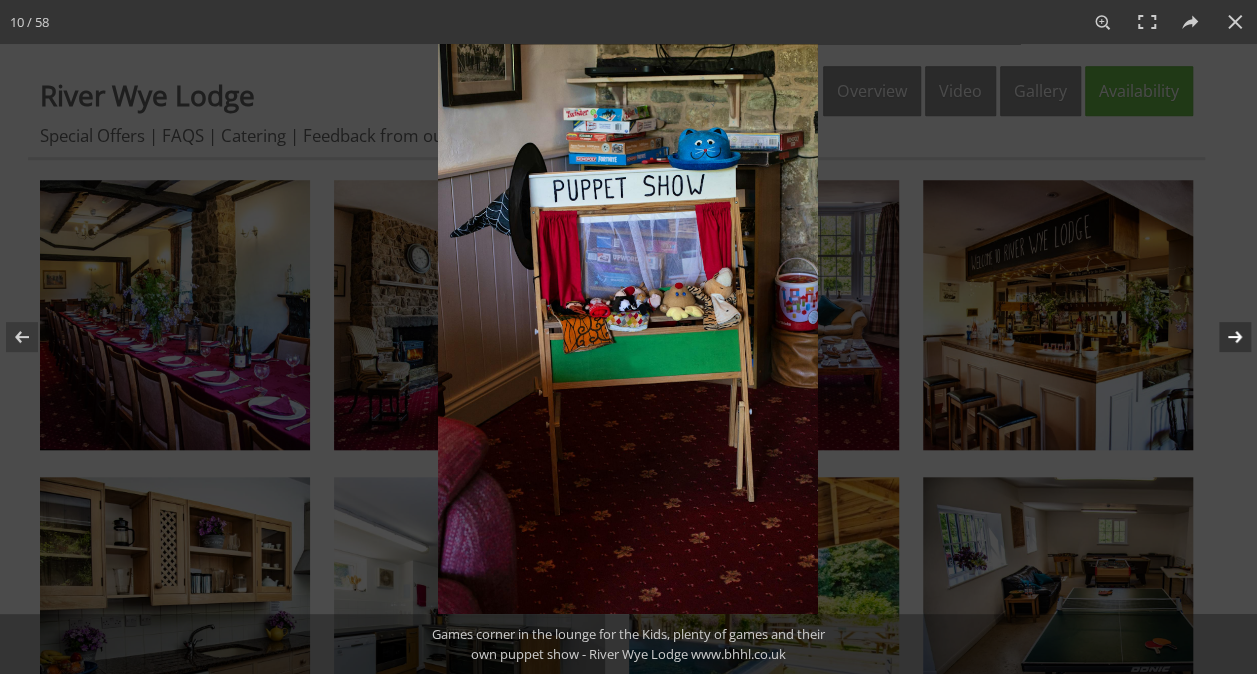 click at bounding box center [1222, 337] 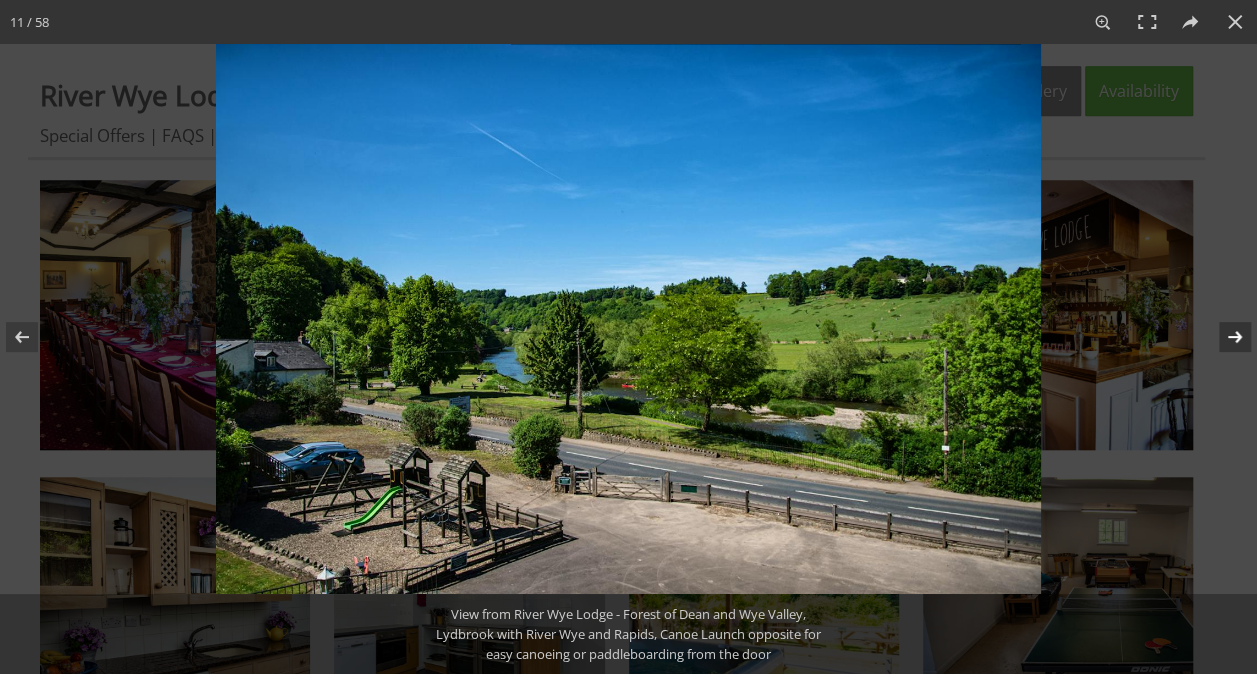 click at bounding box center [1222, 337] 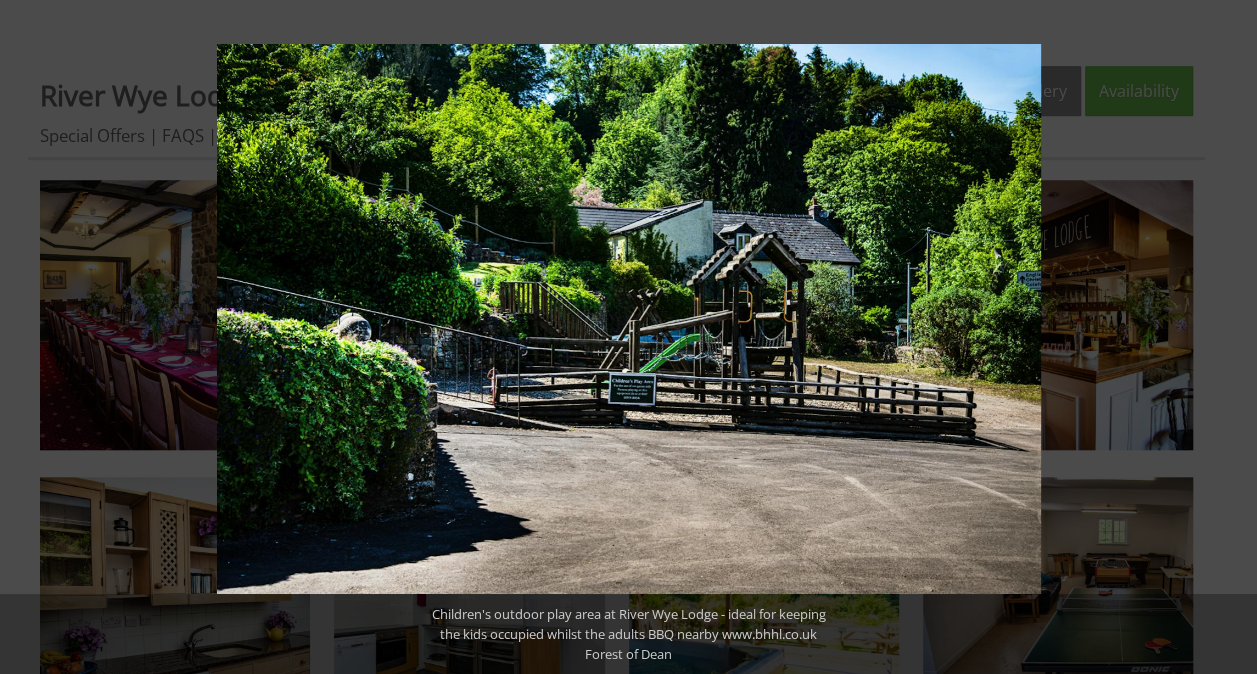 click at bounding box center [1222, 337] 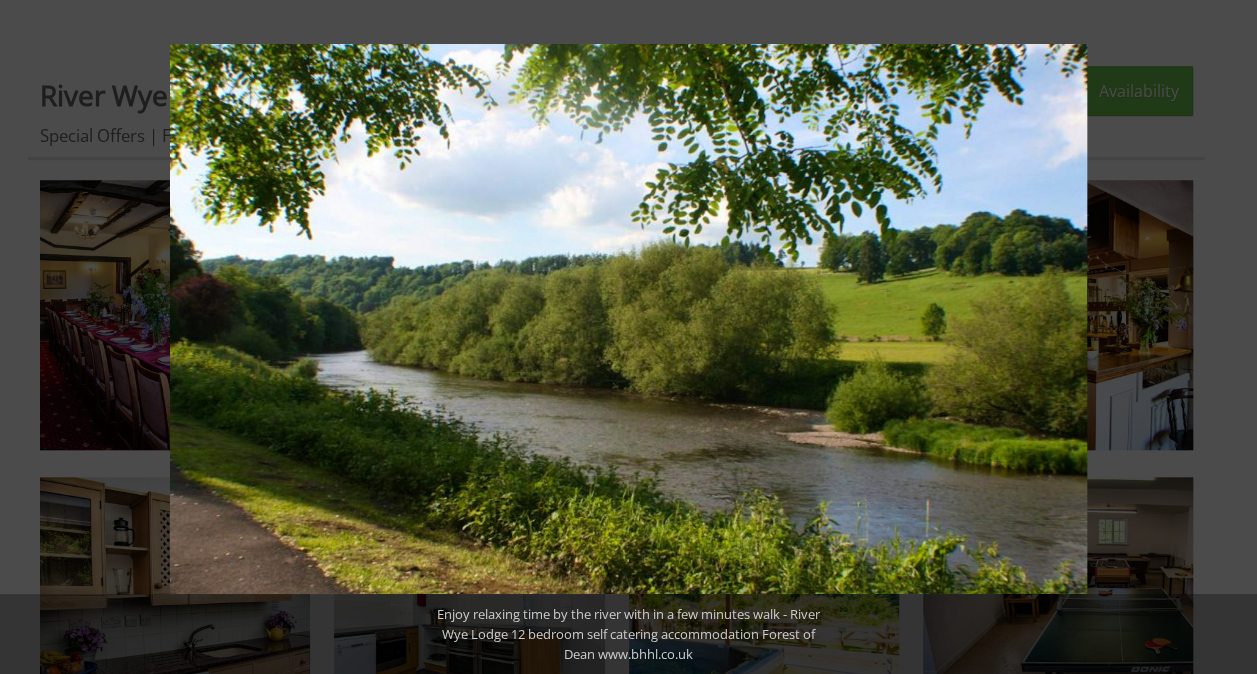 click at bounding box center [1222, 337] 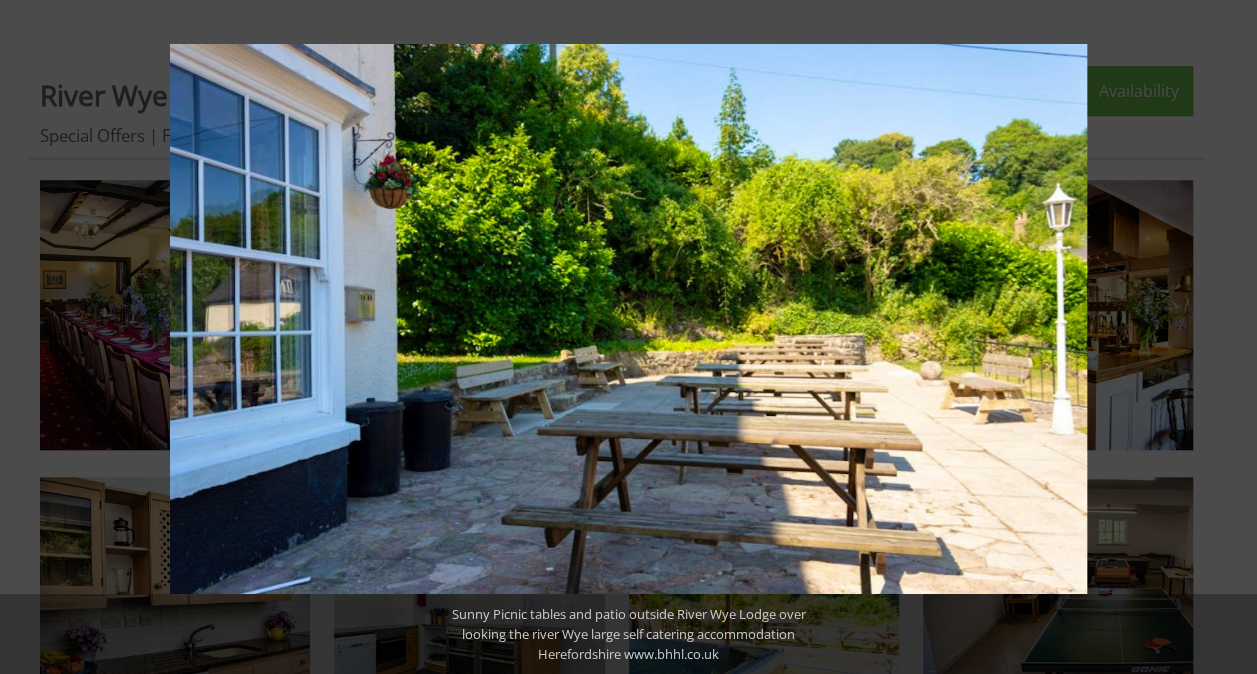 click at bounding box center [1222, 337] 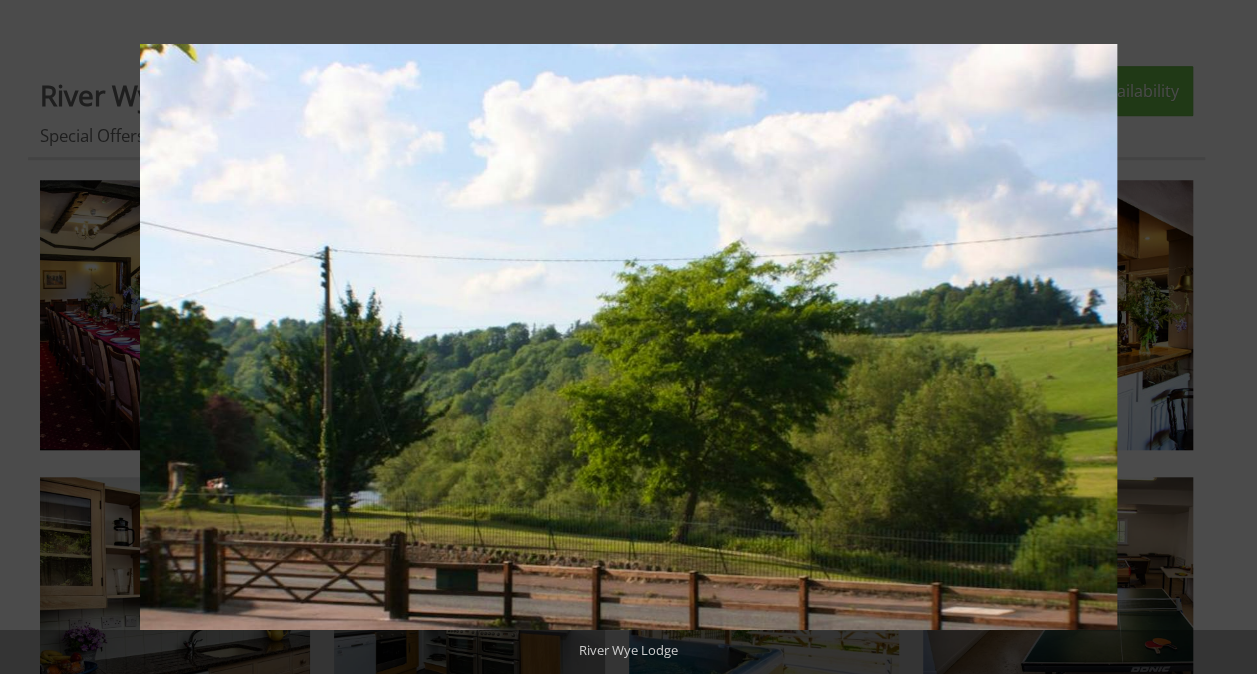 click at bounding box center (1222, 337) 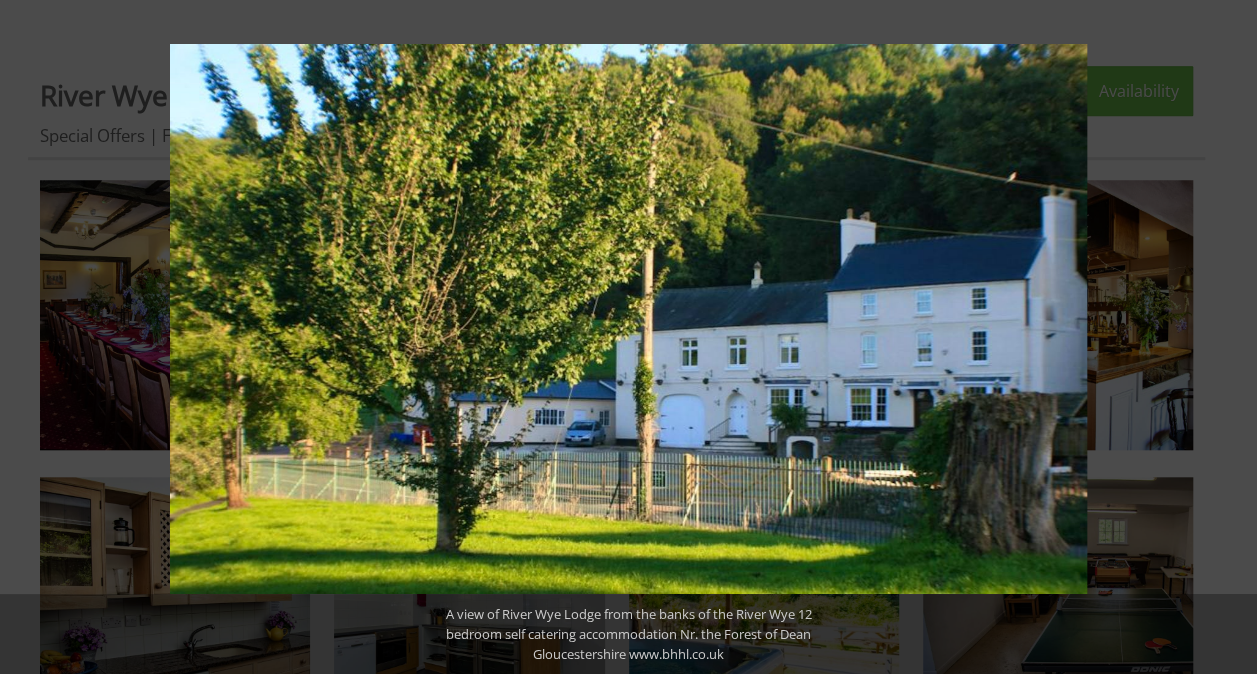 click at bounding box center (1222, 337) 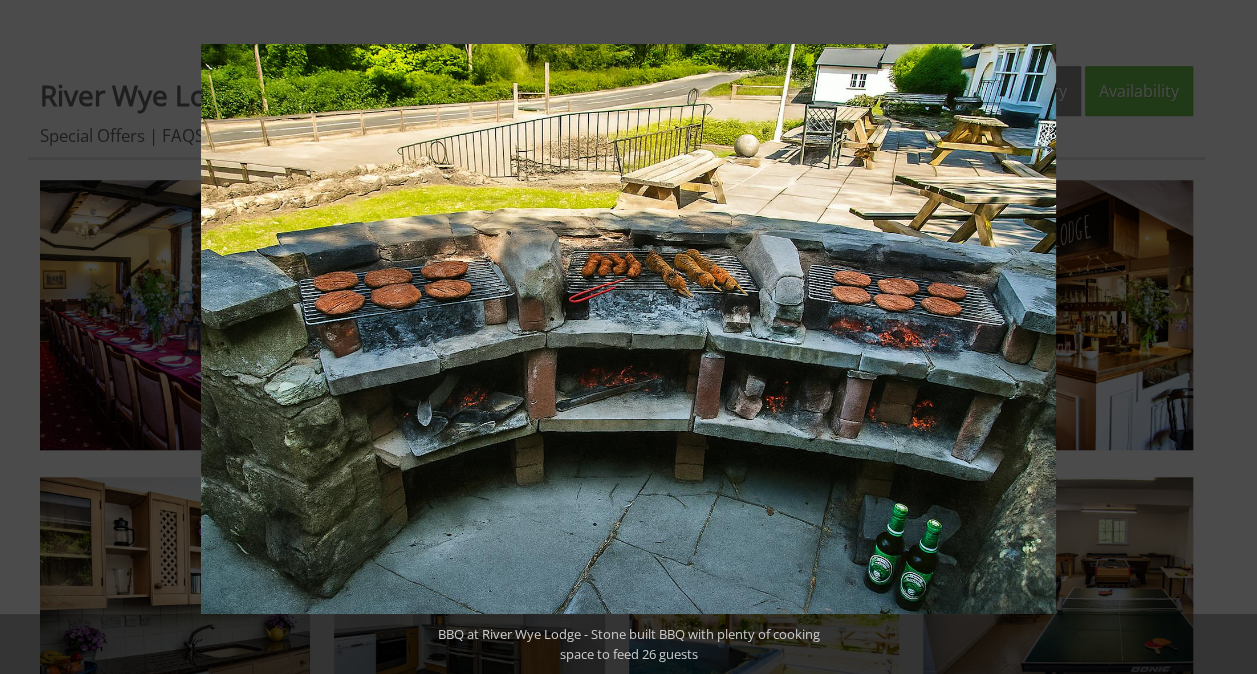 click at bounding box center [1222, 337] 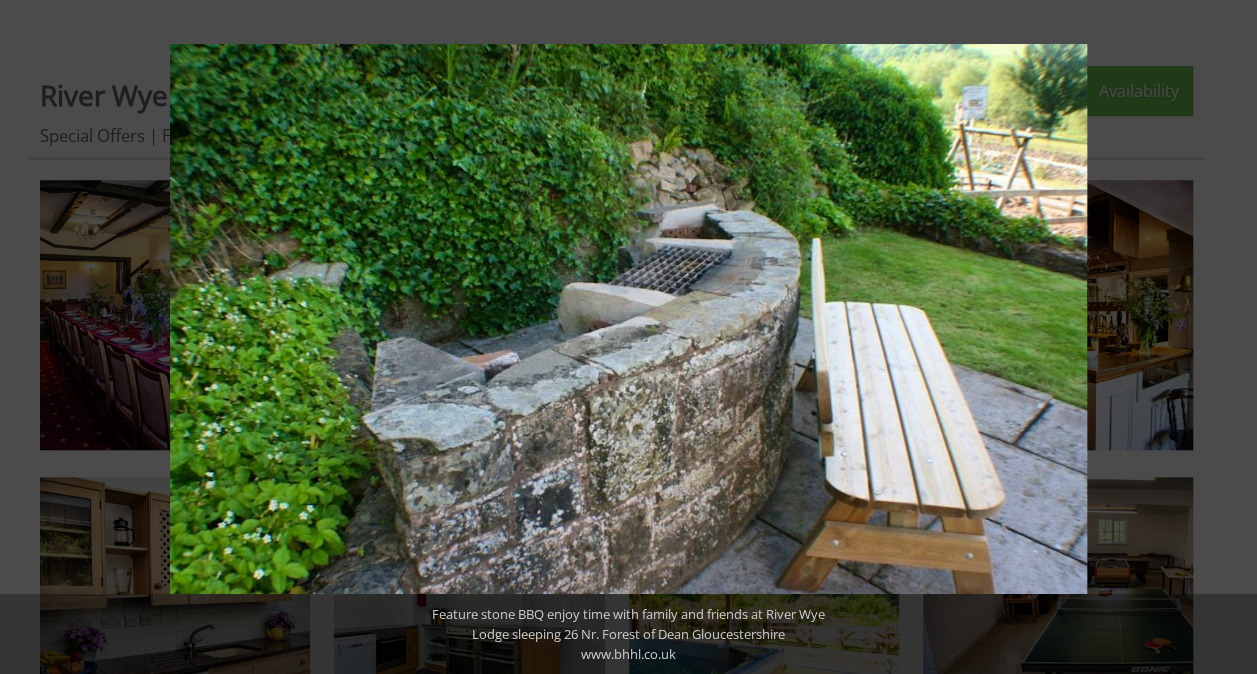 click at bounding box center (1222, 337) 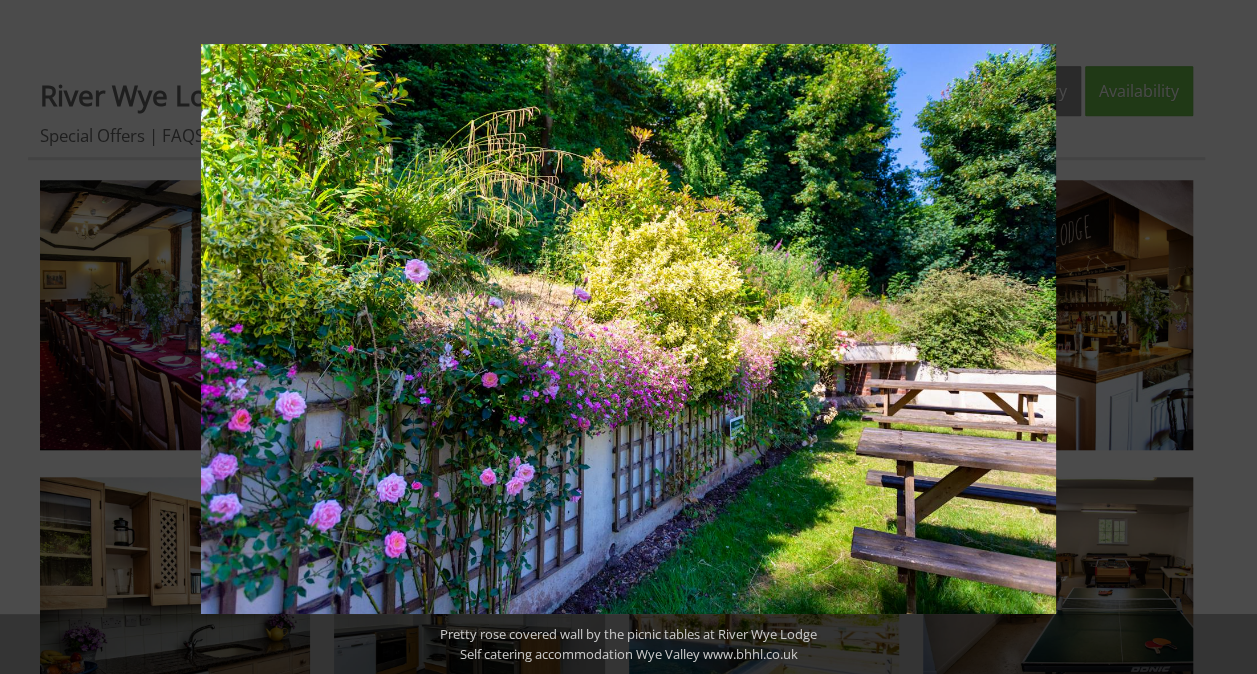 click at bounding box center [1222, 337] 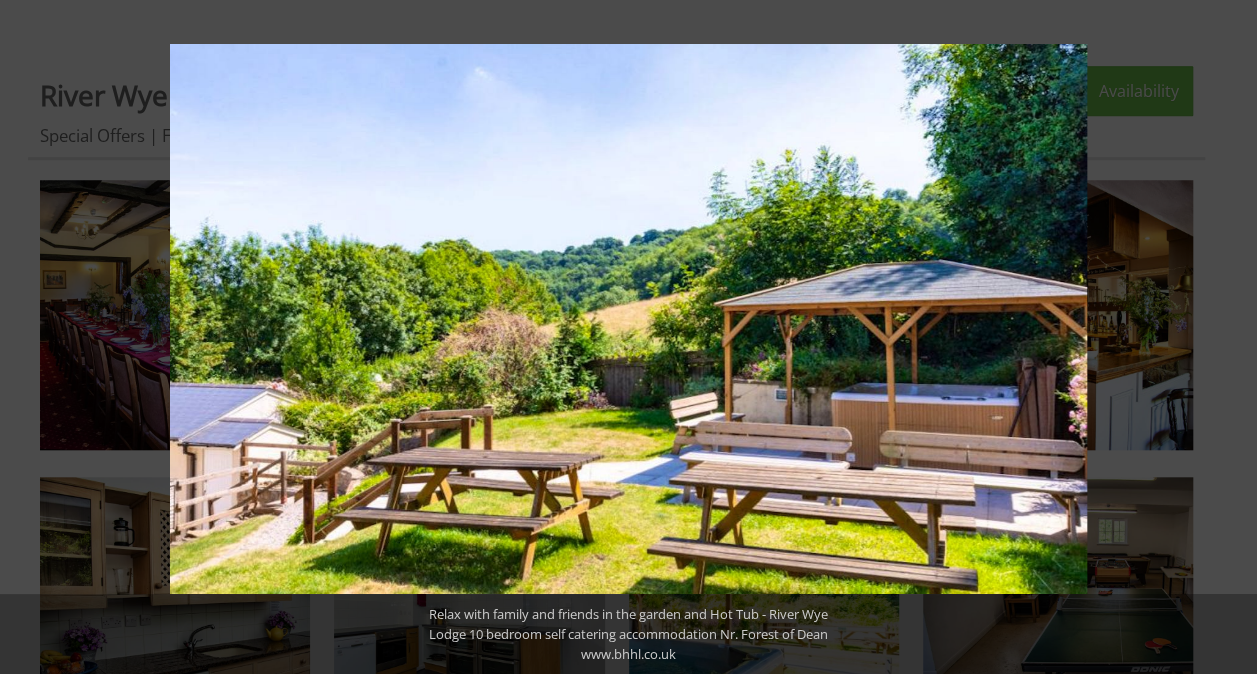 click at bounding box center (1222, 337) 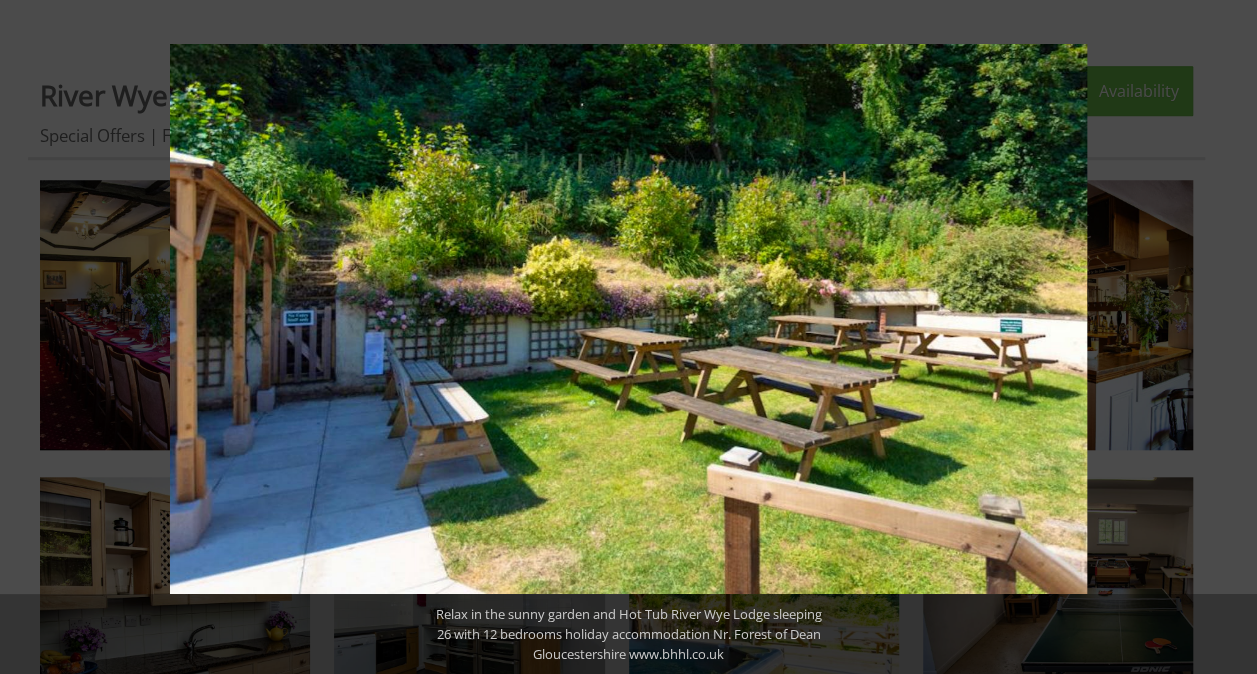 click at bounding box center [1222, 337] 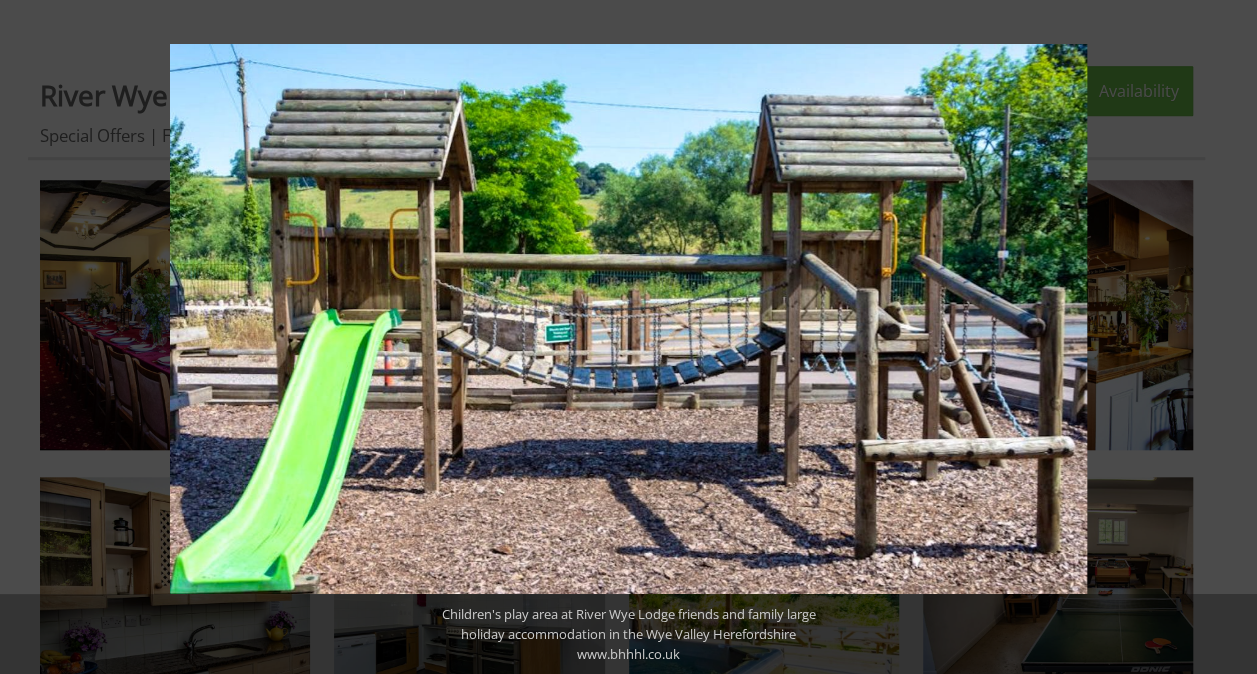 click at bounding box center [1222, 337] 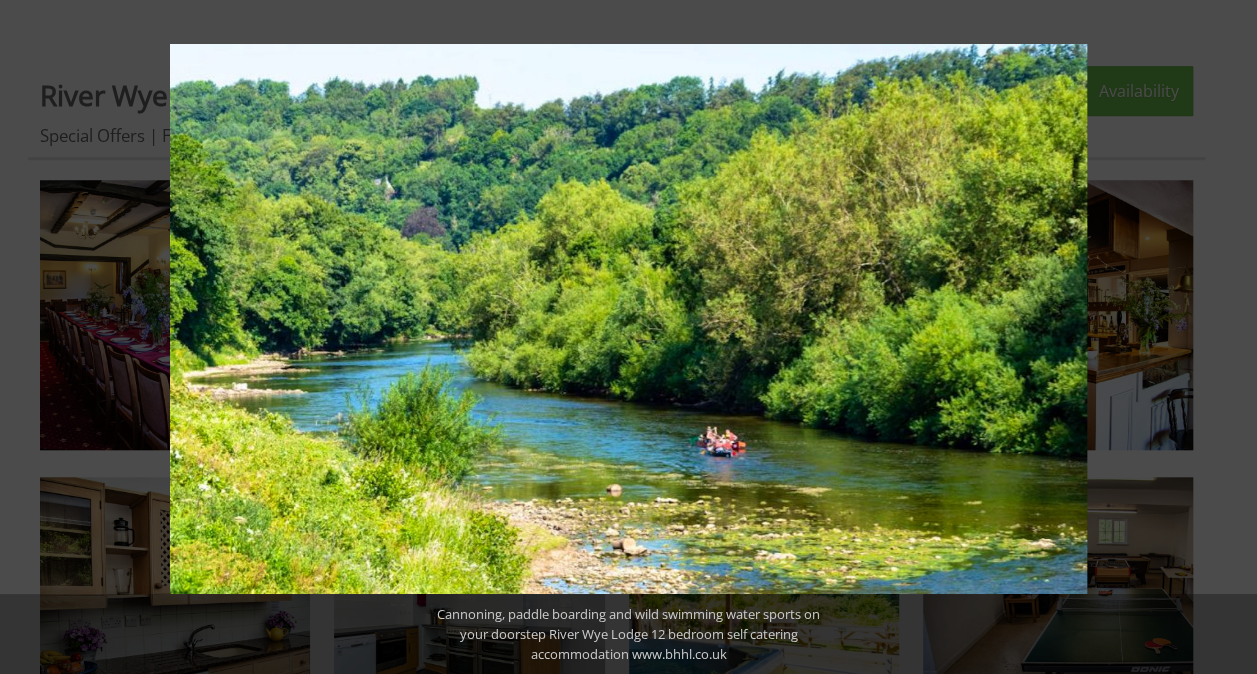 click at bounding box center [1222, 337] 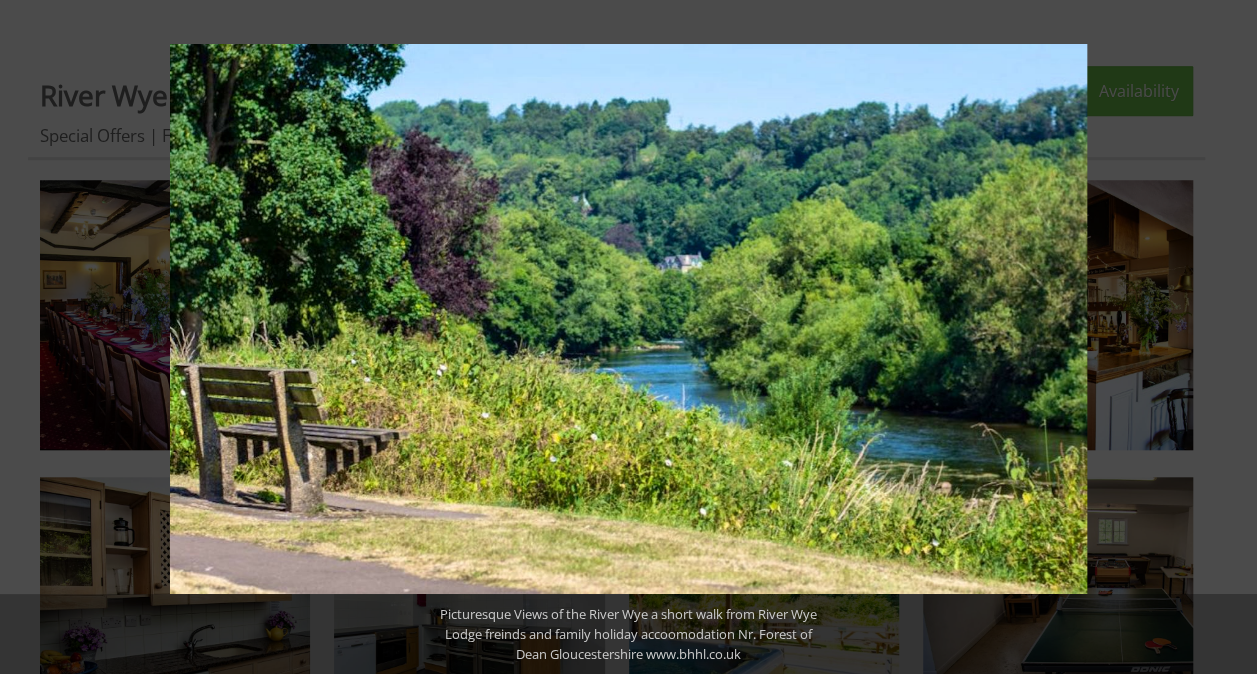 click at bounding box center (1222, 337) 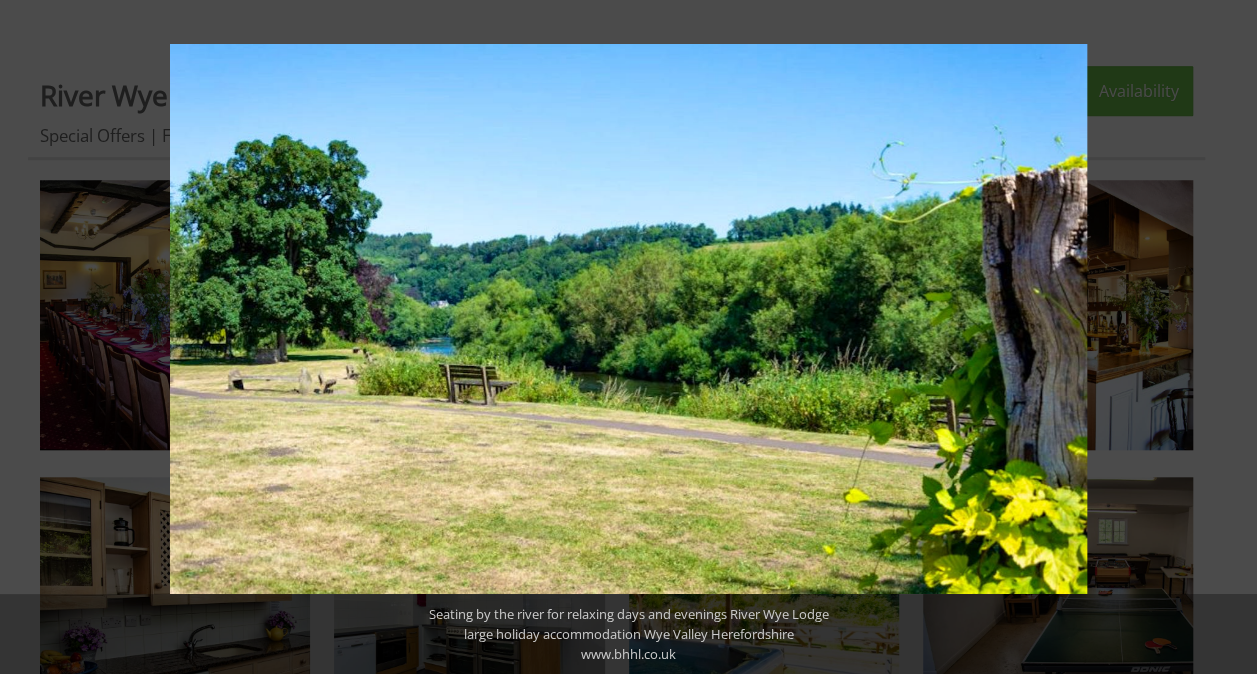 click at bounding box center (1222, 337) 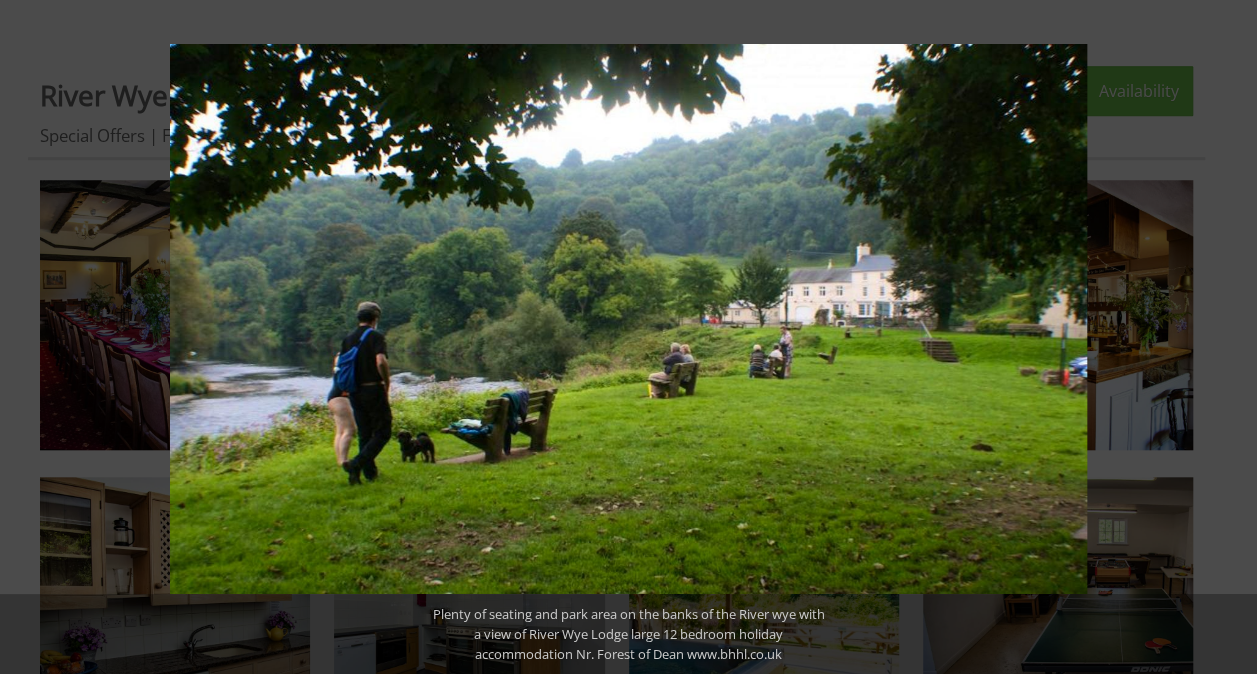 click at bounding box center (1222, 337) 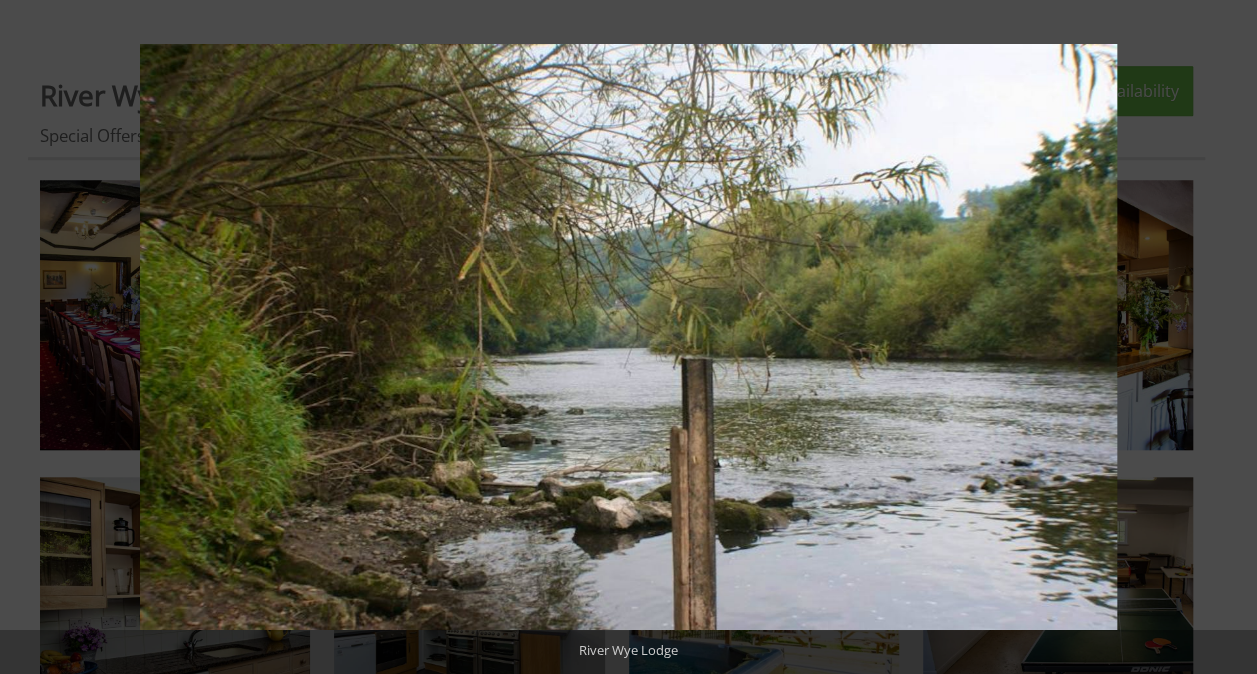click at bounding box center (1222, 337) 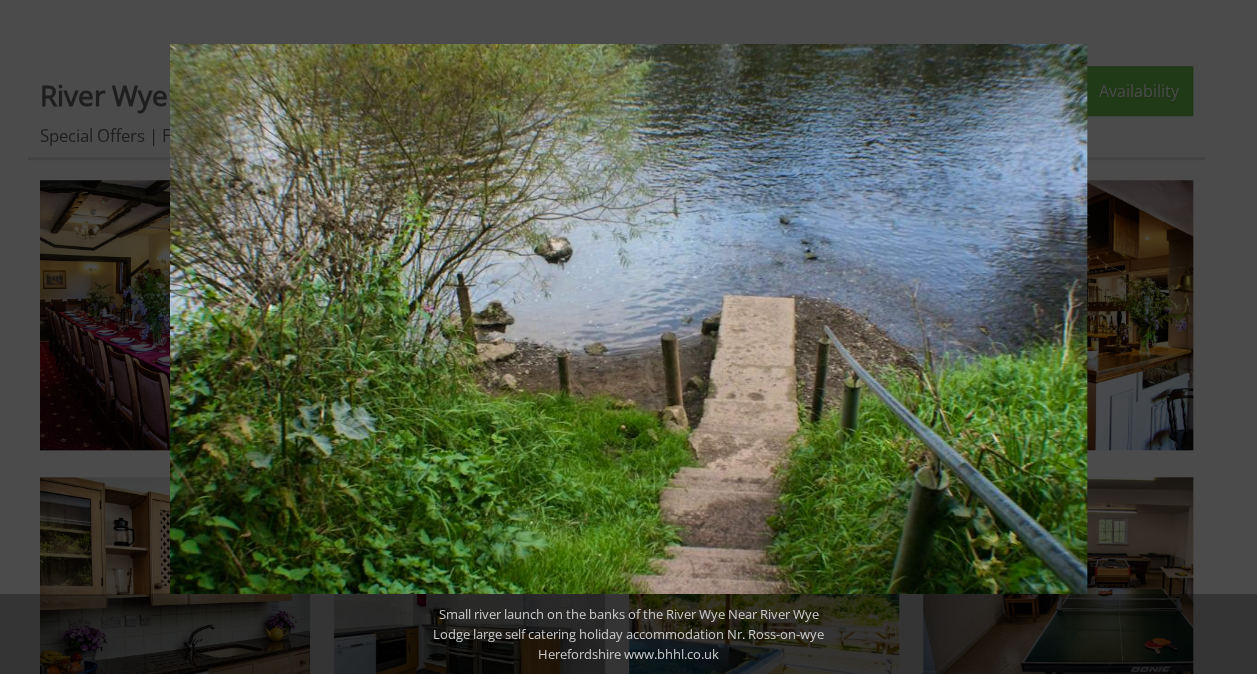 click at bounding box center (1222, 337) 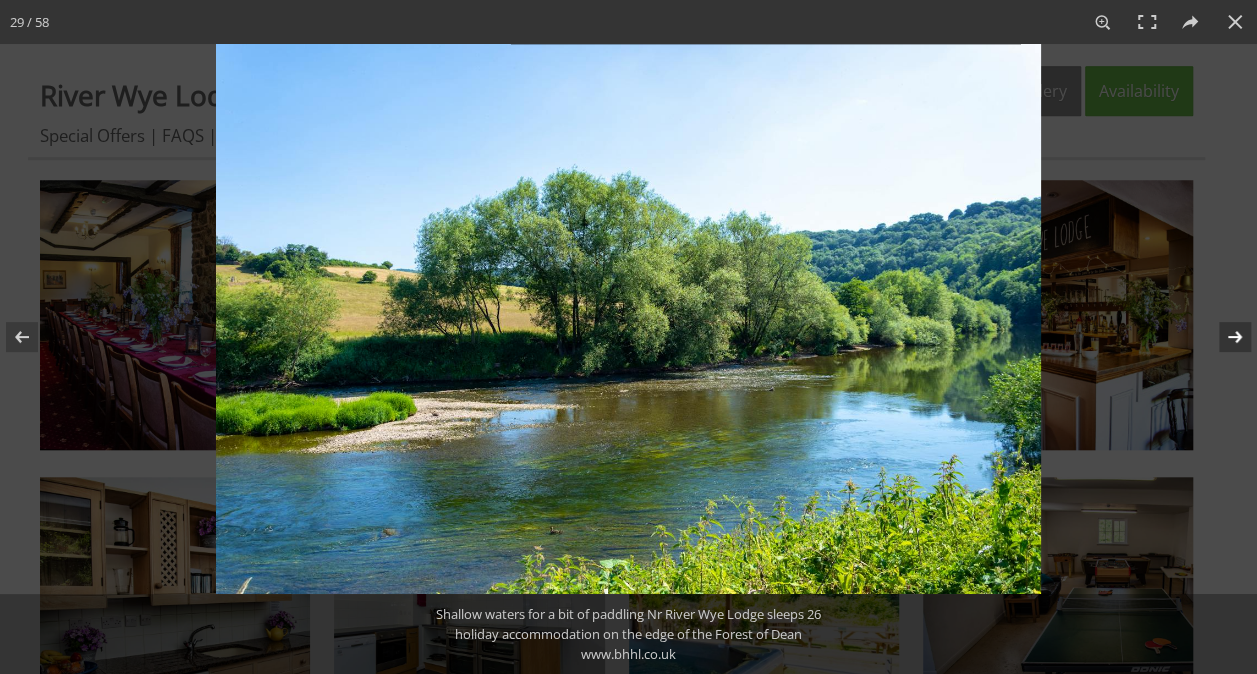 click at bounding box center (1222, 337) 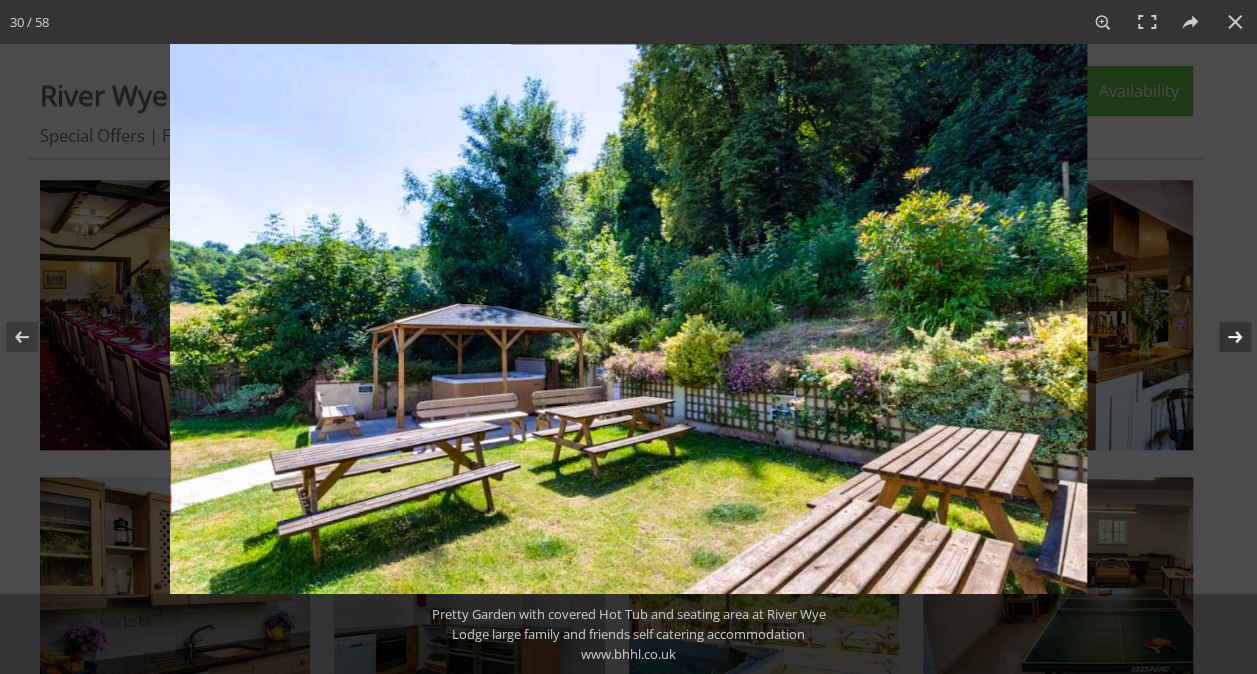 click at bounding box center (1222, 337) 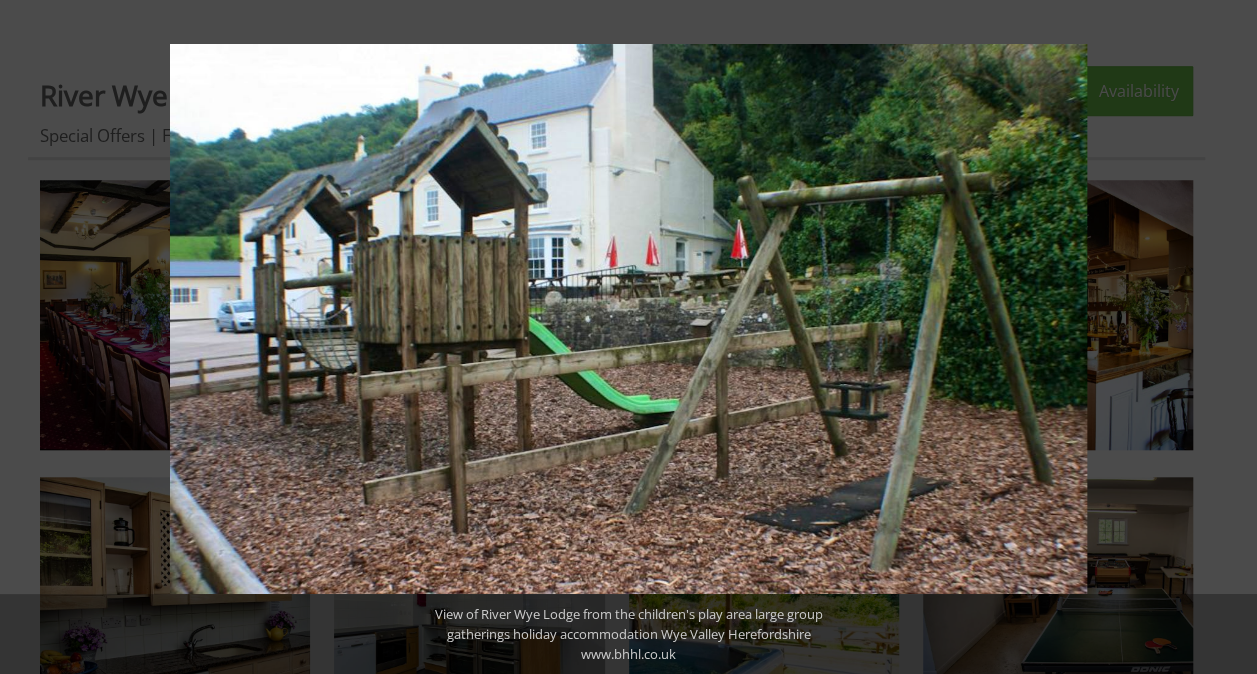 click at bounding box center [1222, 337] 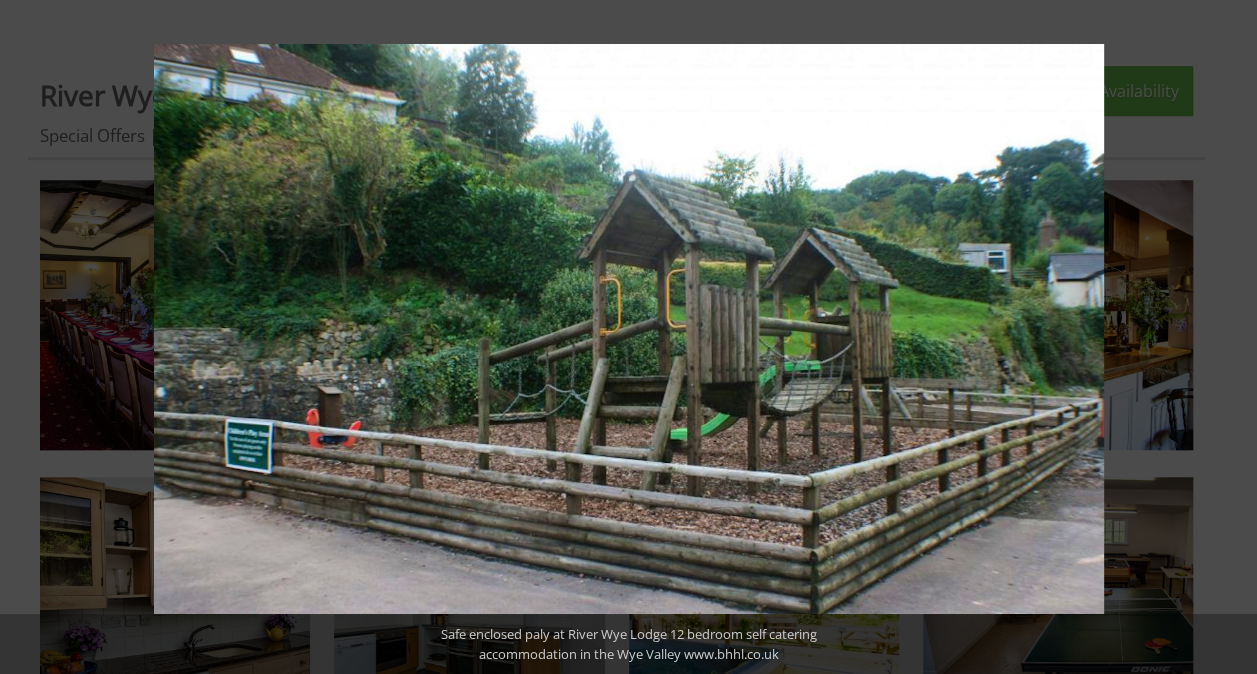 click at bounding box center [1222, 337] 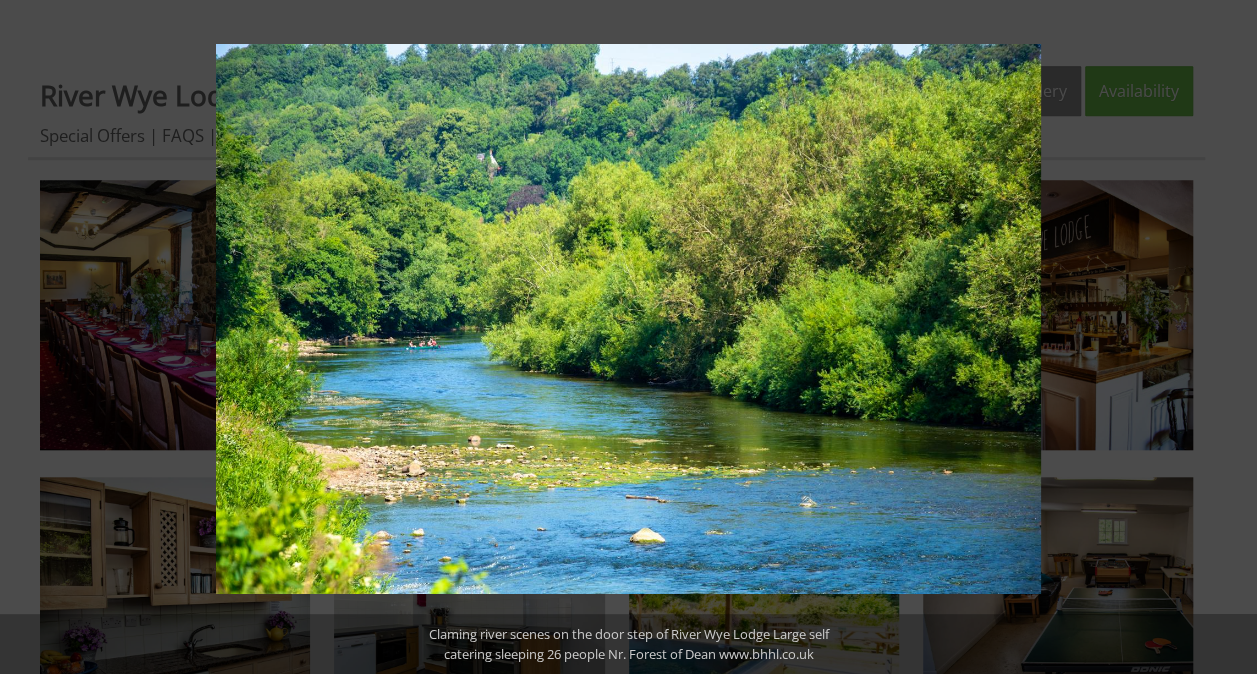 click at bounding box center (1222, 337) 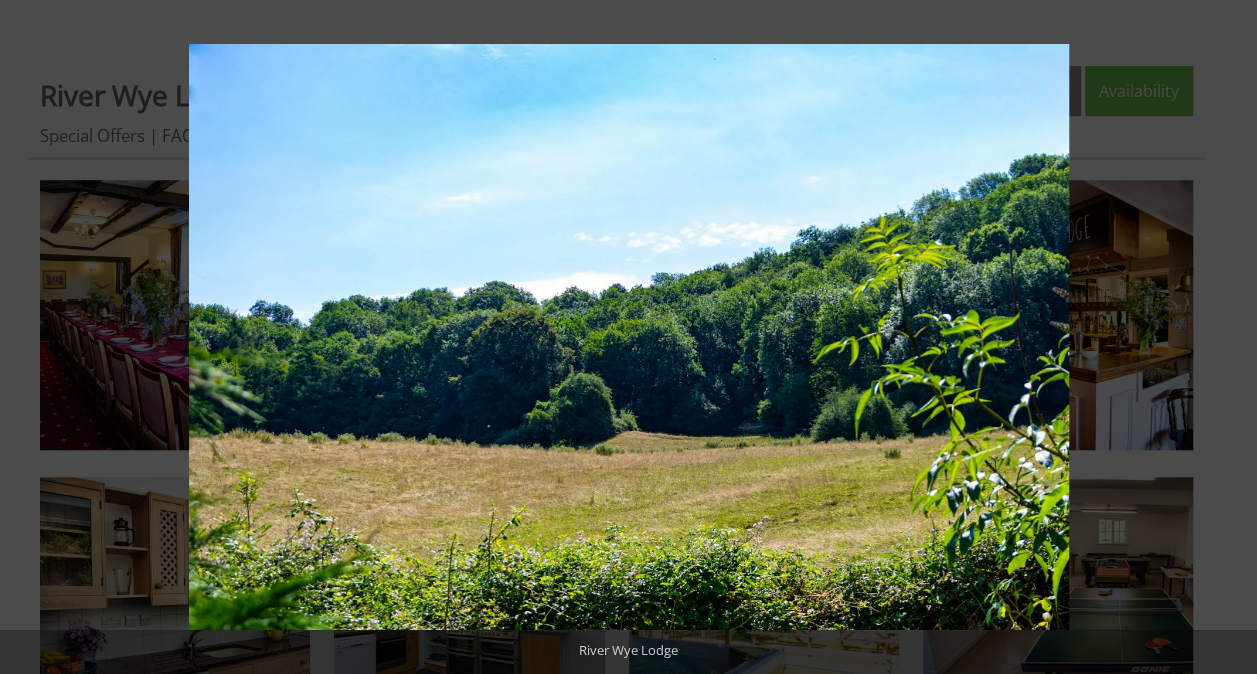 click at bounding box center [1222, 337] 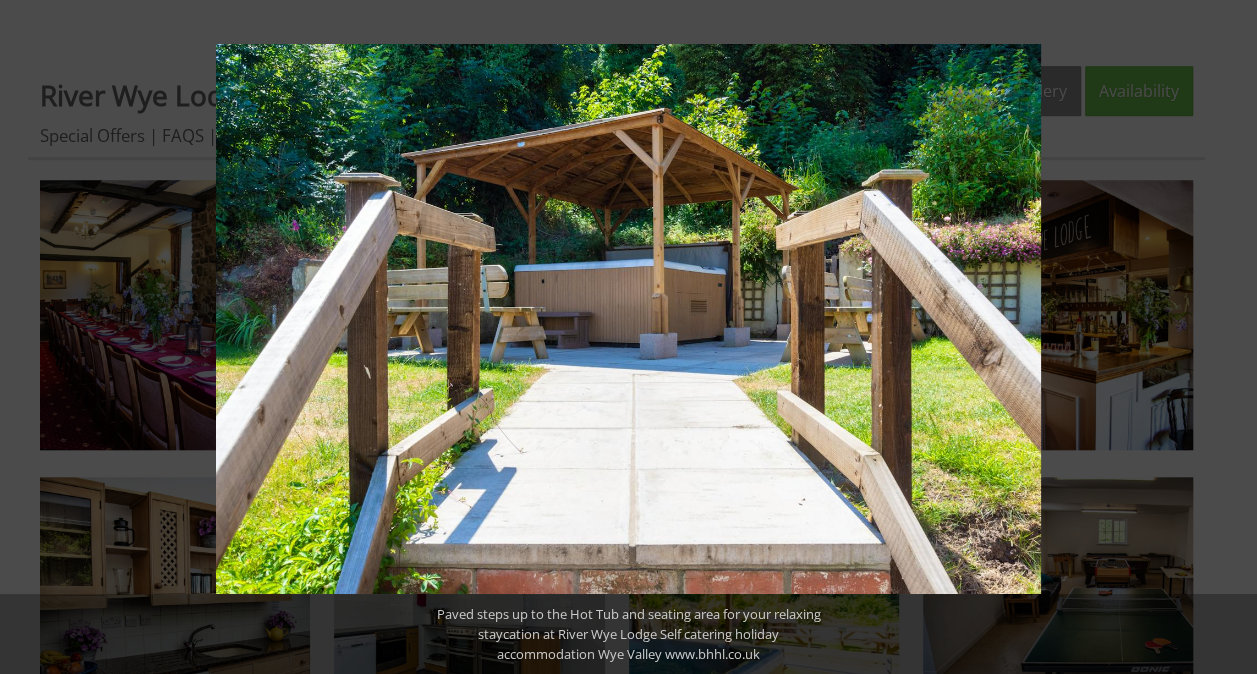 click at bounding box center (1222, 337) 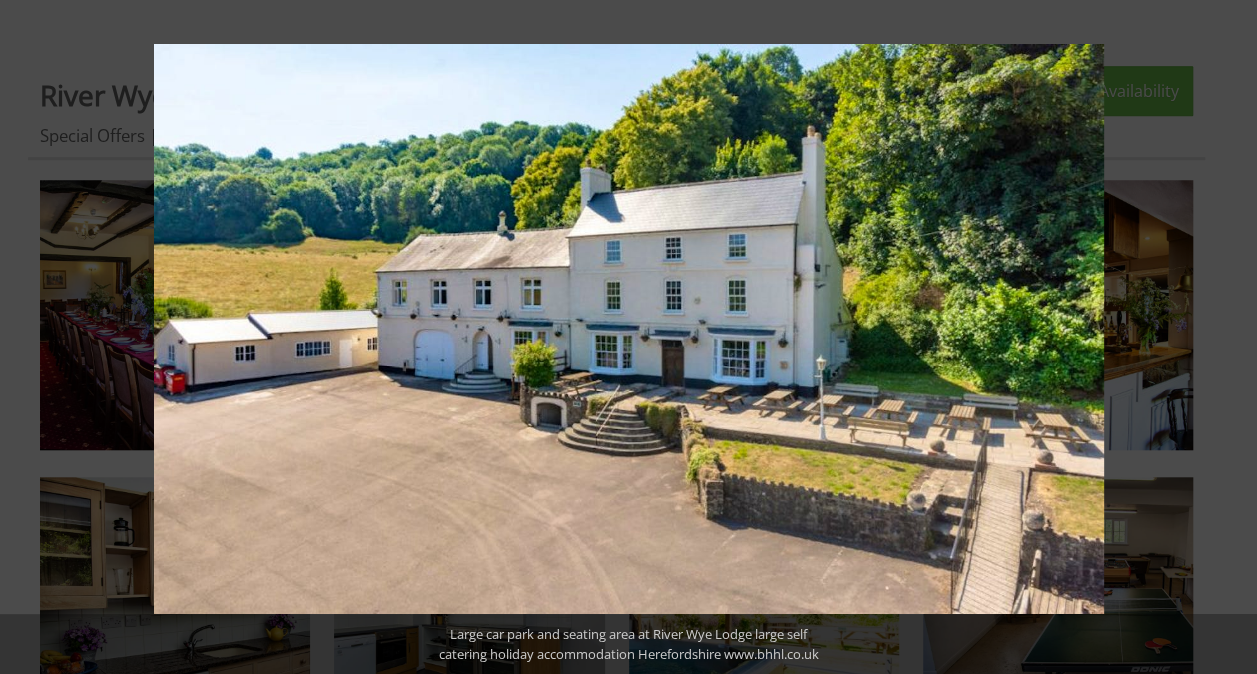 click at bounding box center [1222, 337] 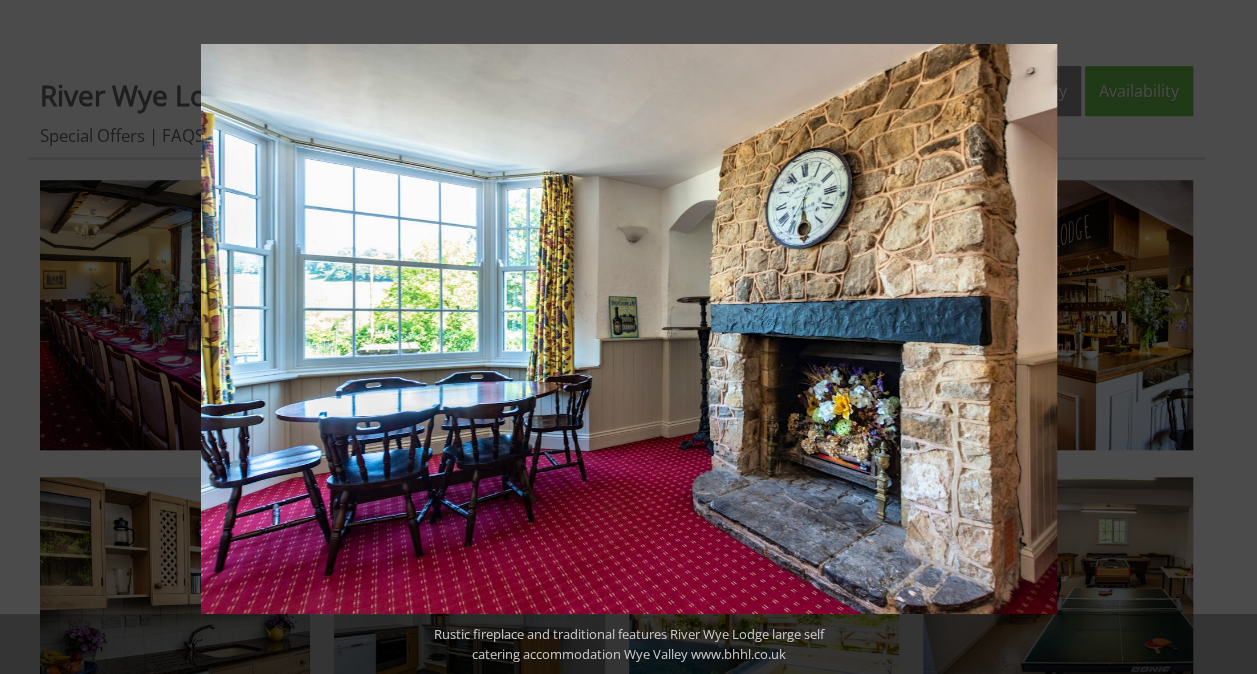 click at bounding box center (1222, 337) 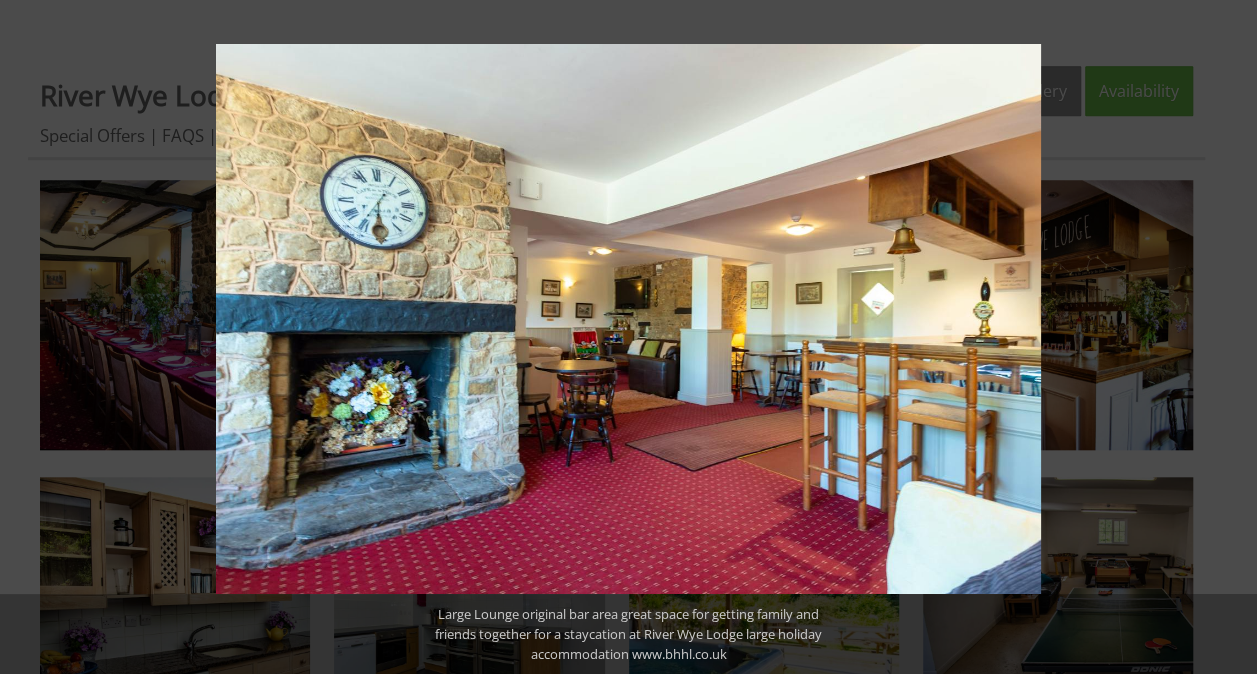 click at bounding box center [1222, 337] 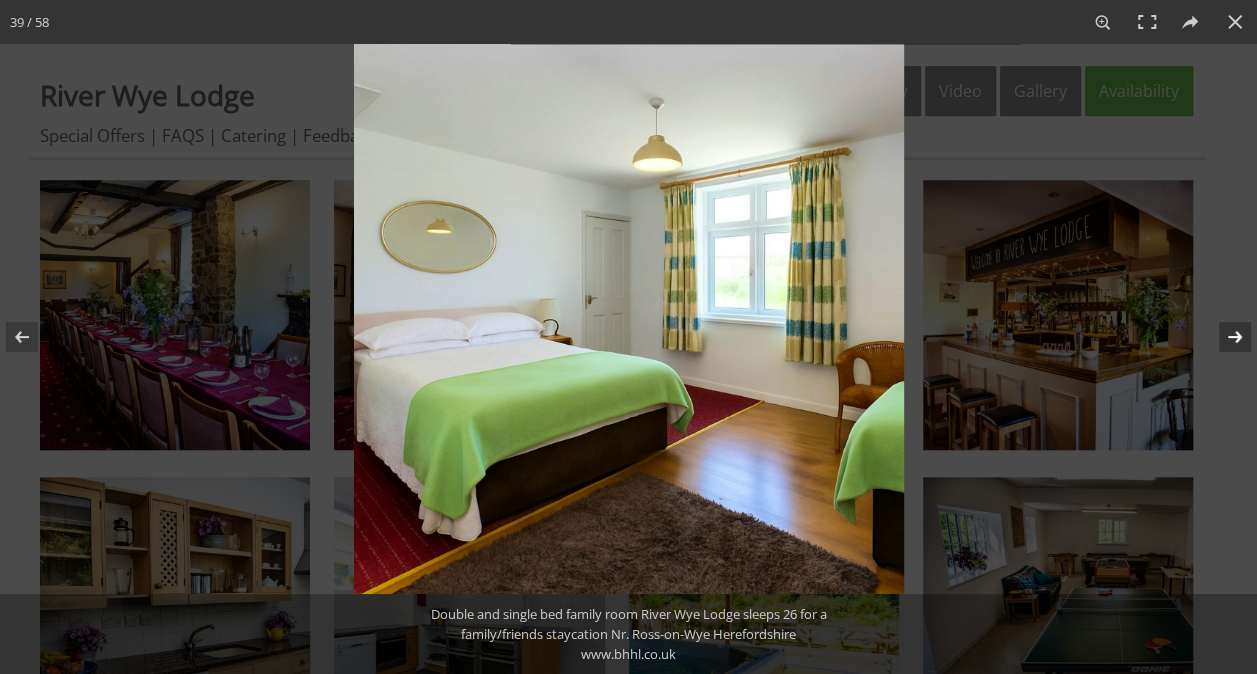 click at bounding box center [1222, 337] 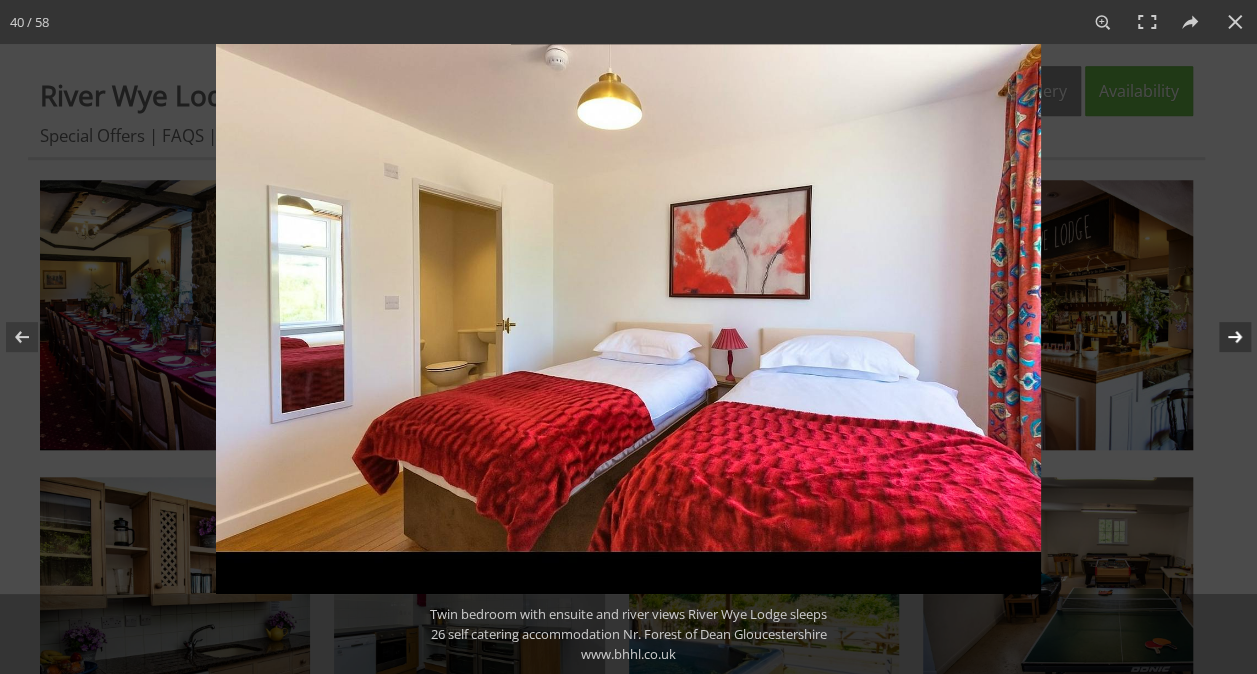 click at bounding box center [1222, 337] 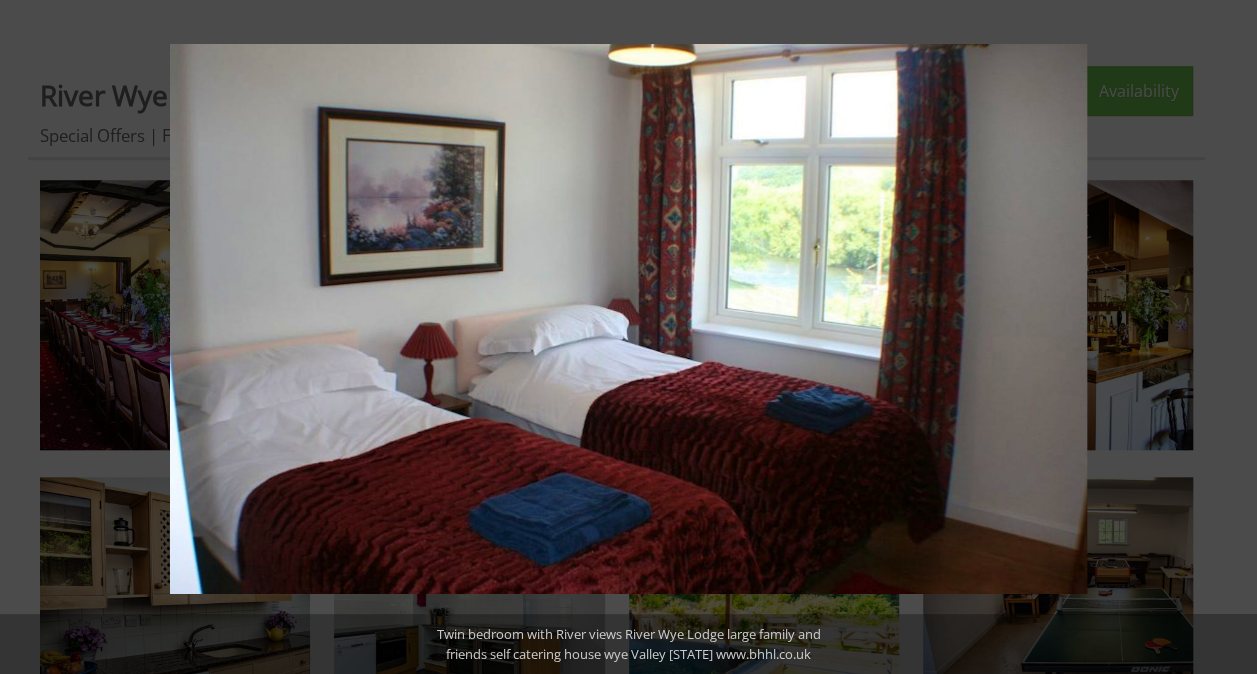 click at bounding box center (1222, 337) 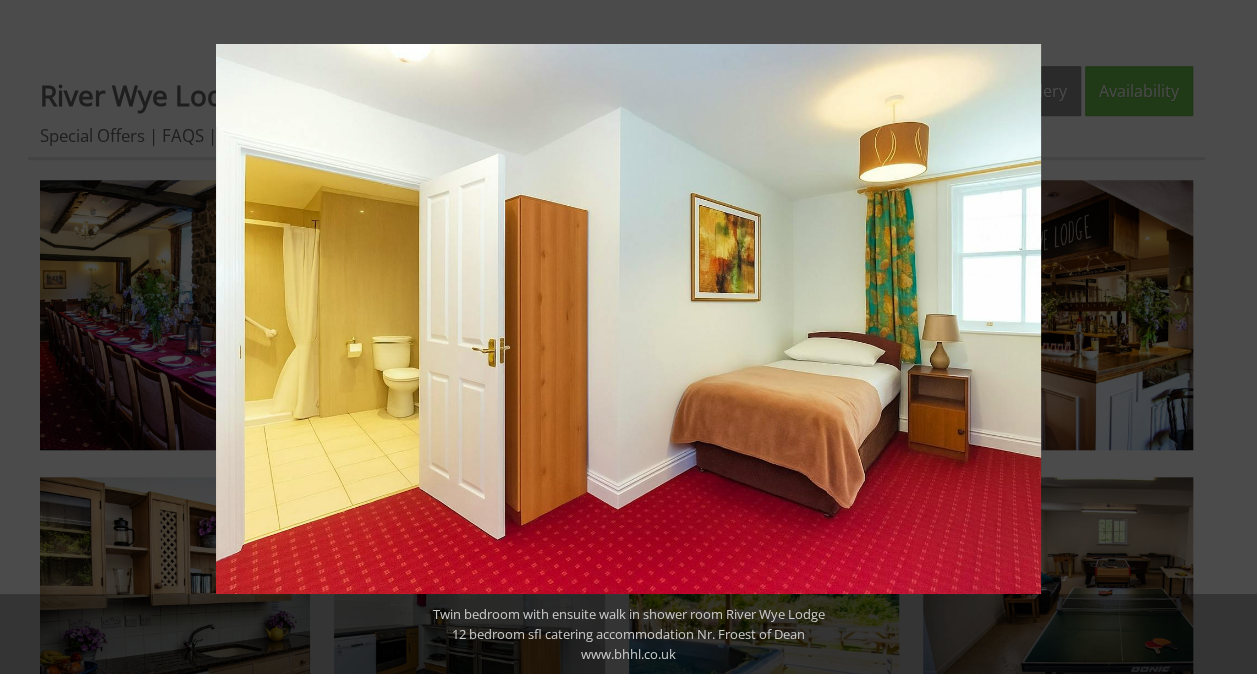 click at bounding box center (1222, 337) 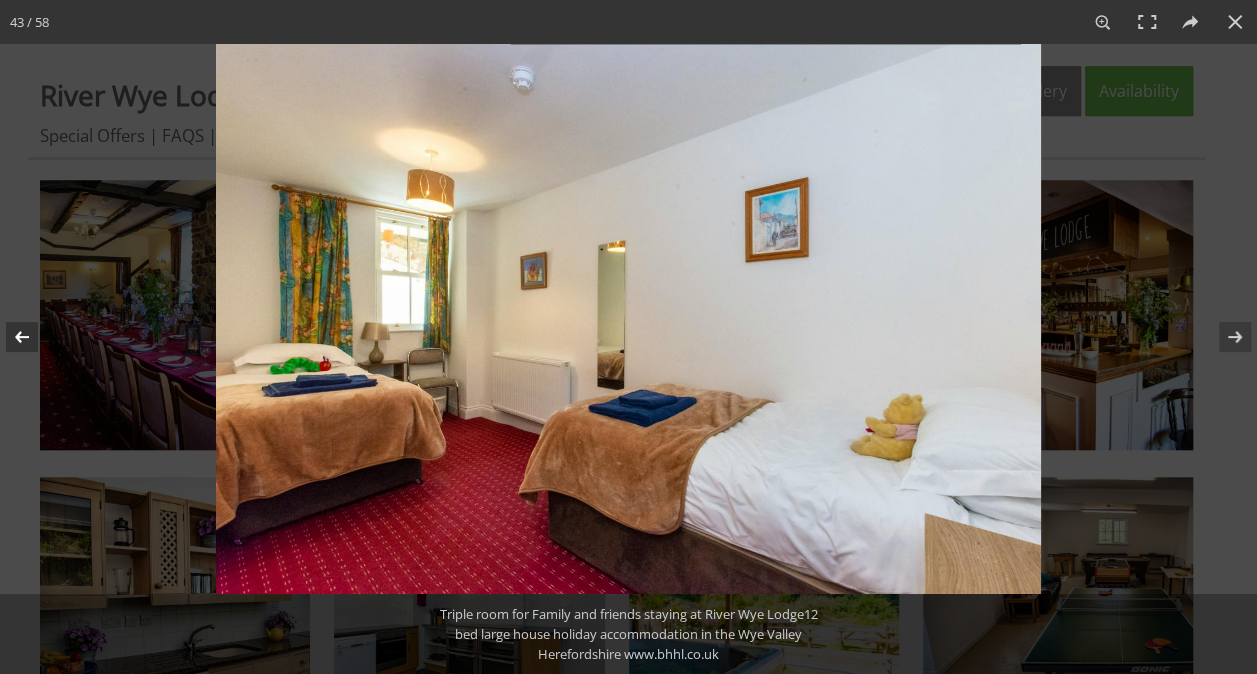 click at bounding box center (35, 337) 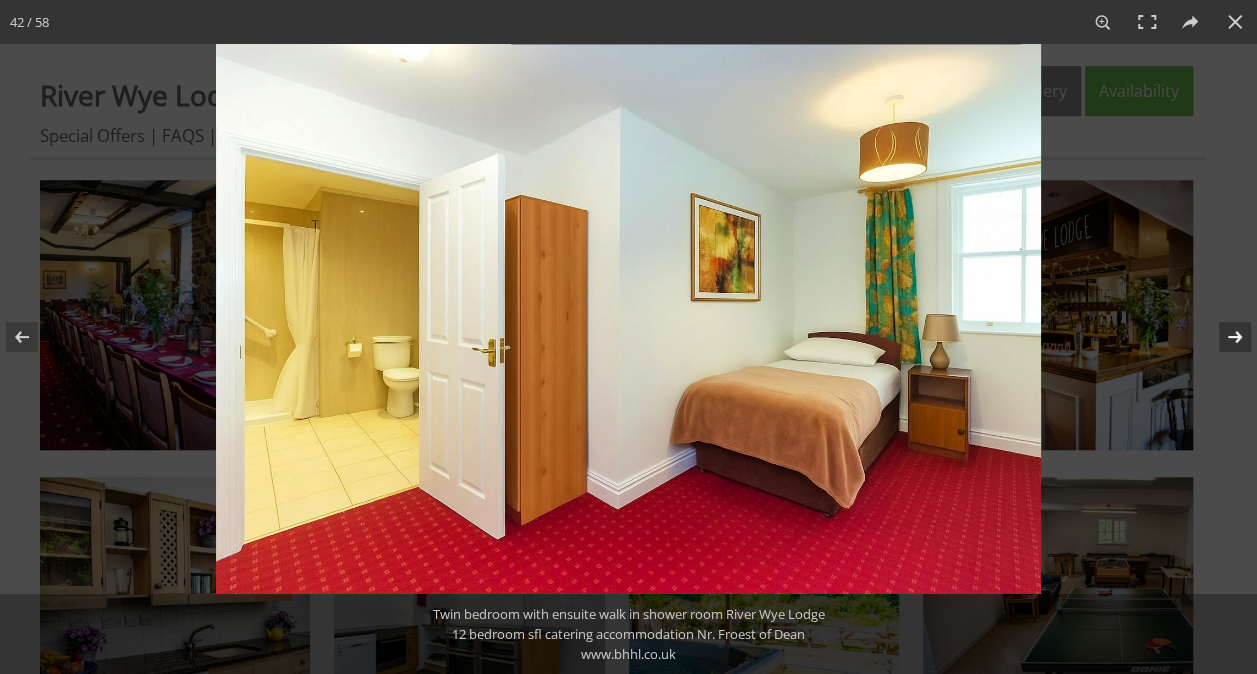 click at bounding box center [1222, 337] 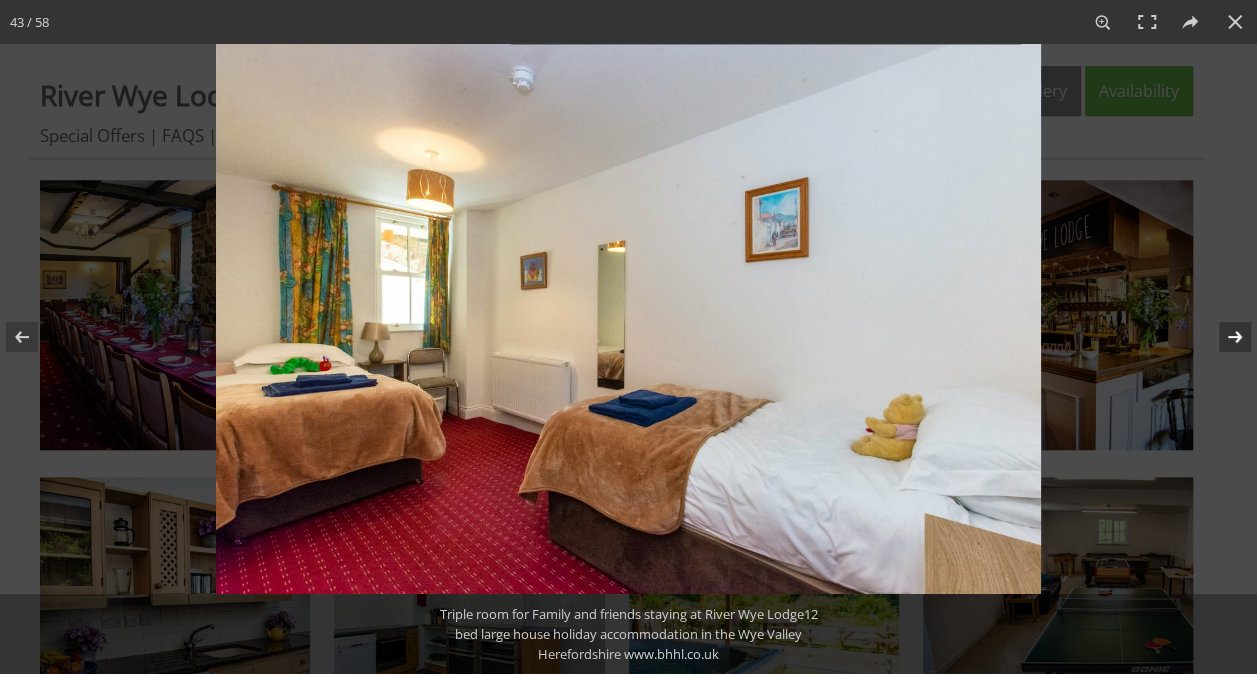 click at bounding box center [1222, 337] 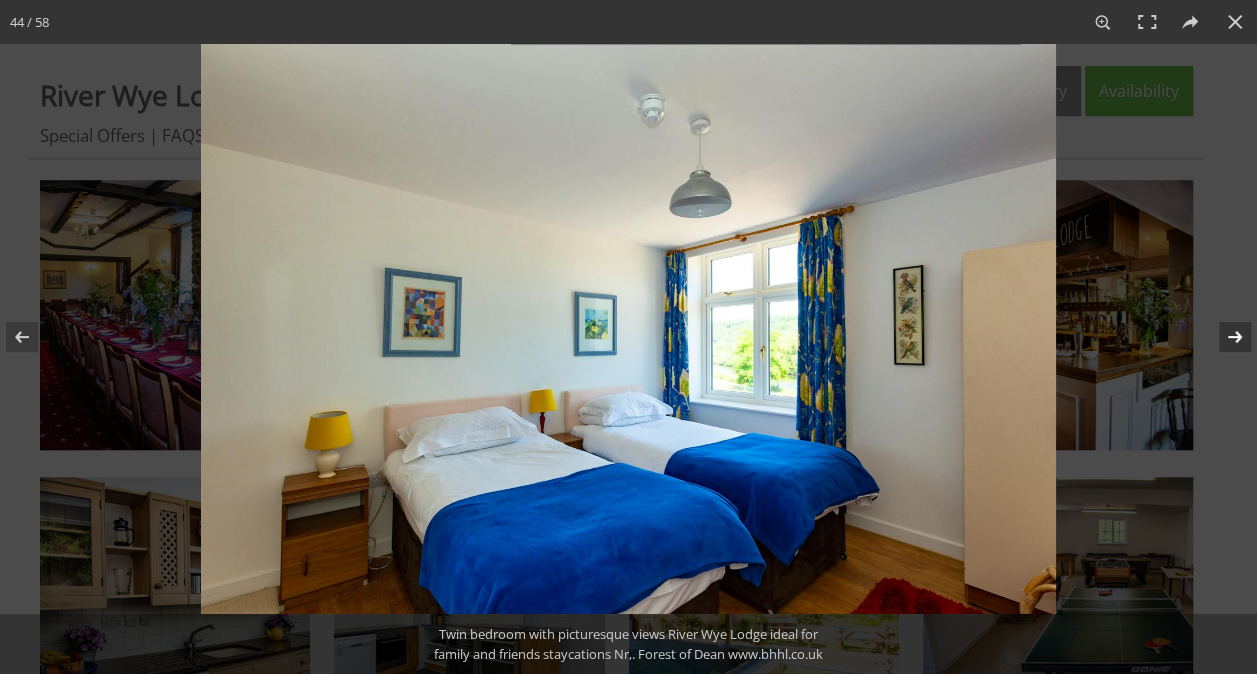 click at bounding box center [1222, 337] 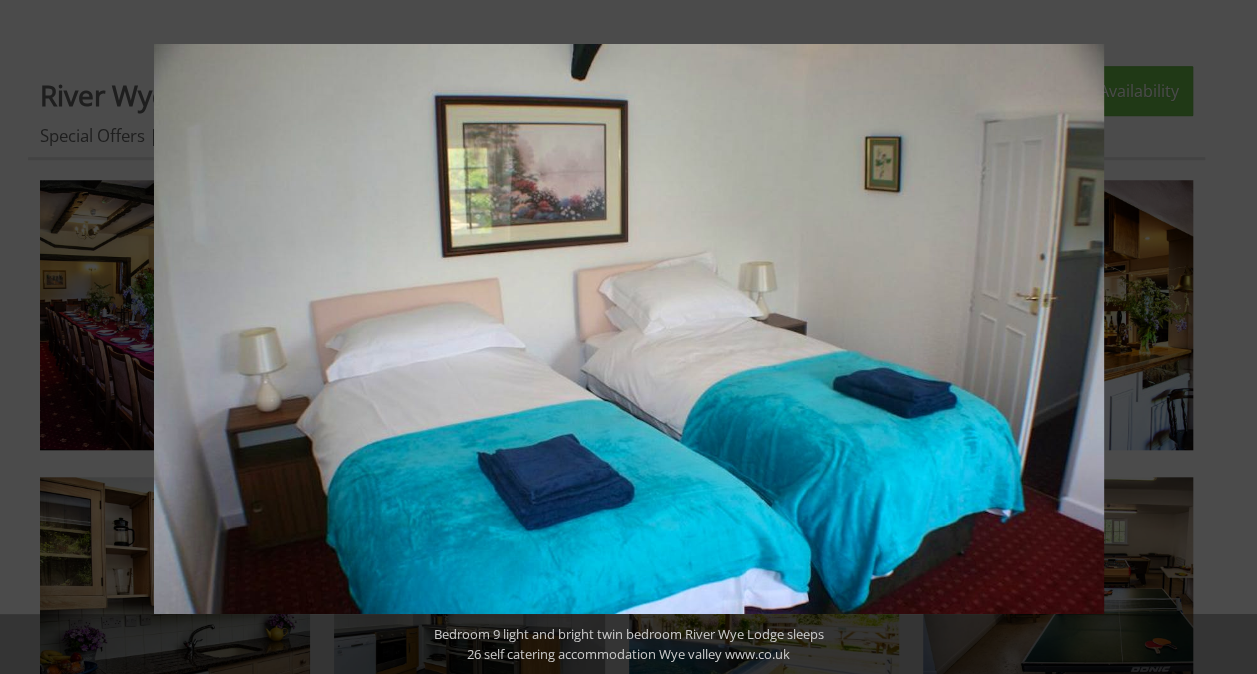 click at bounding box center [1222, 337] 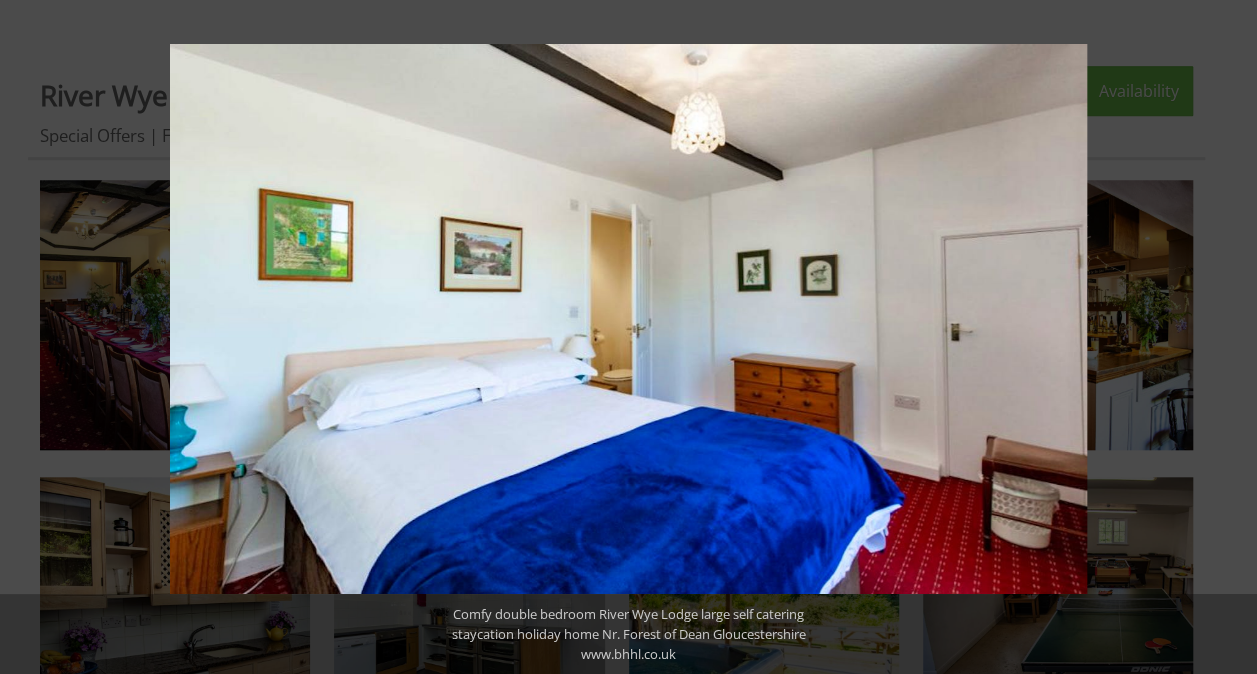 click at bounding box center (1222, 337) 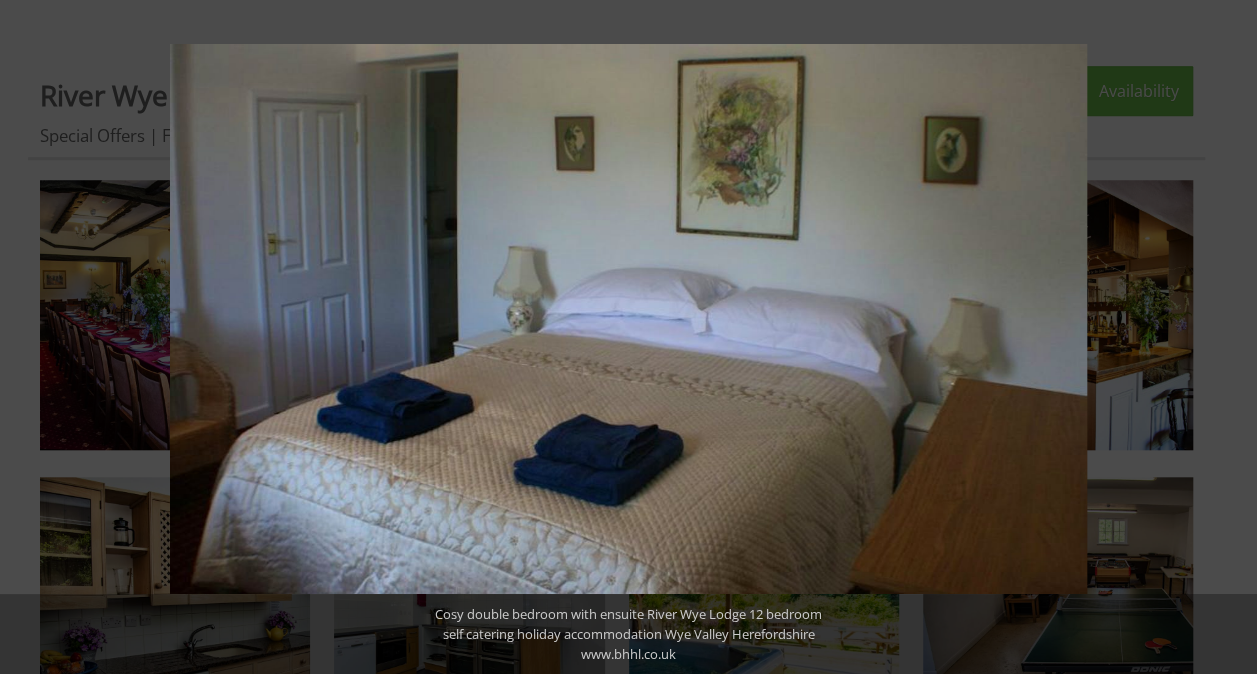 click at bounding box center (1222, 337) 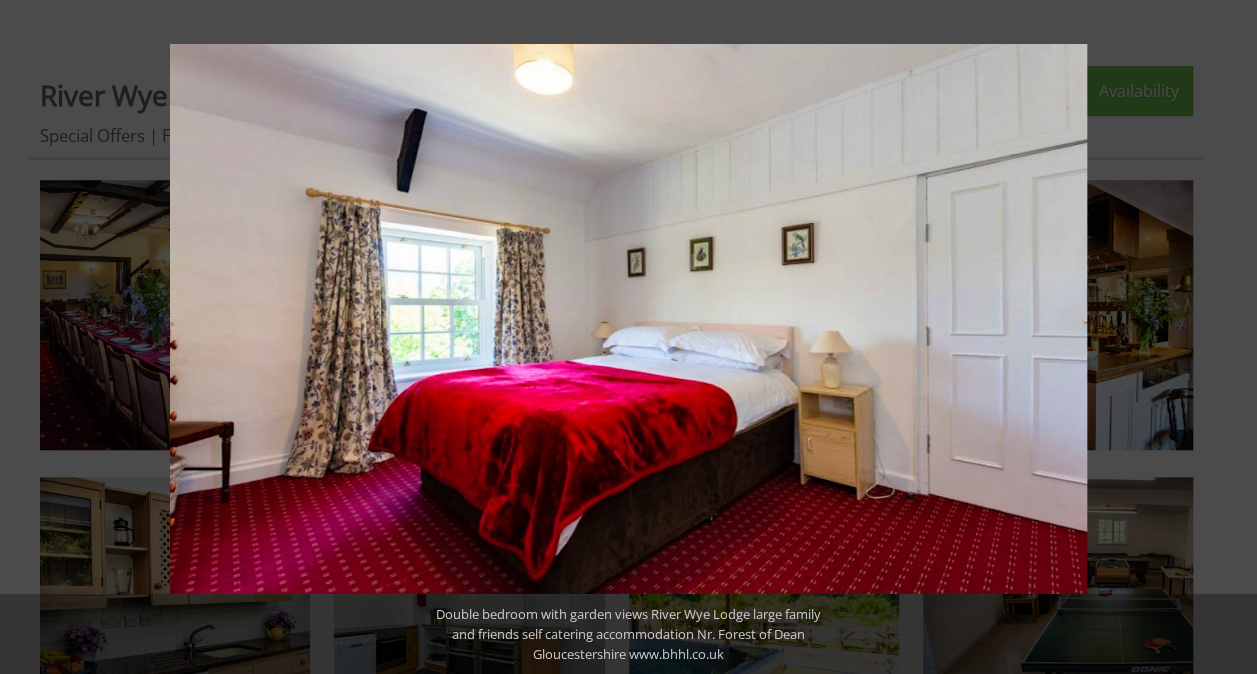 click at bounding box center [1222, 337] 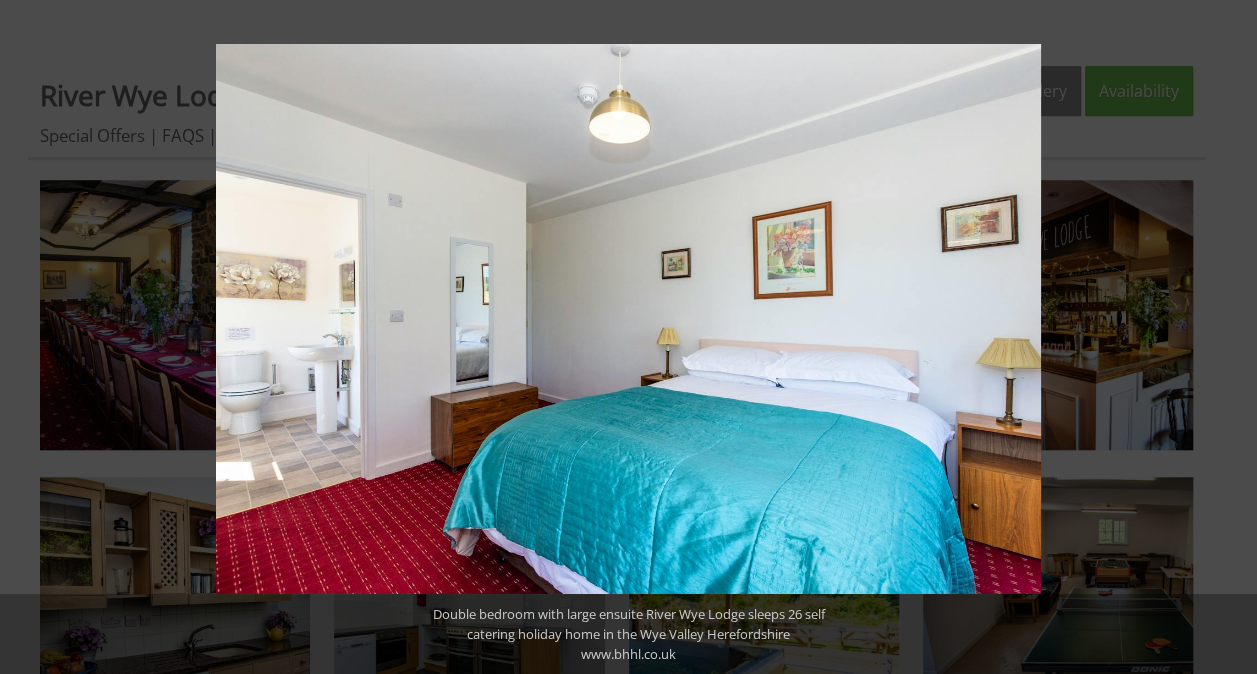 click at bounding box center [1222, 337] 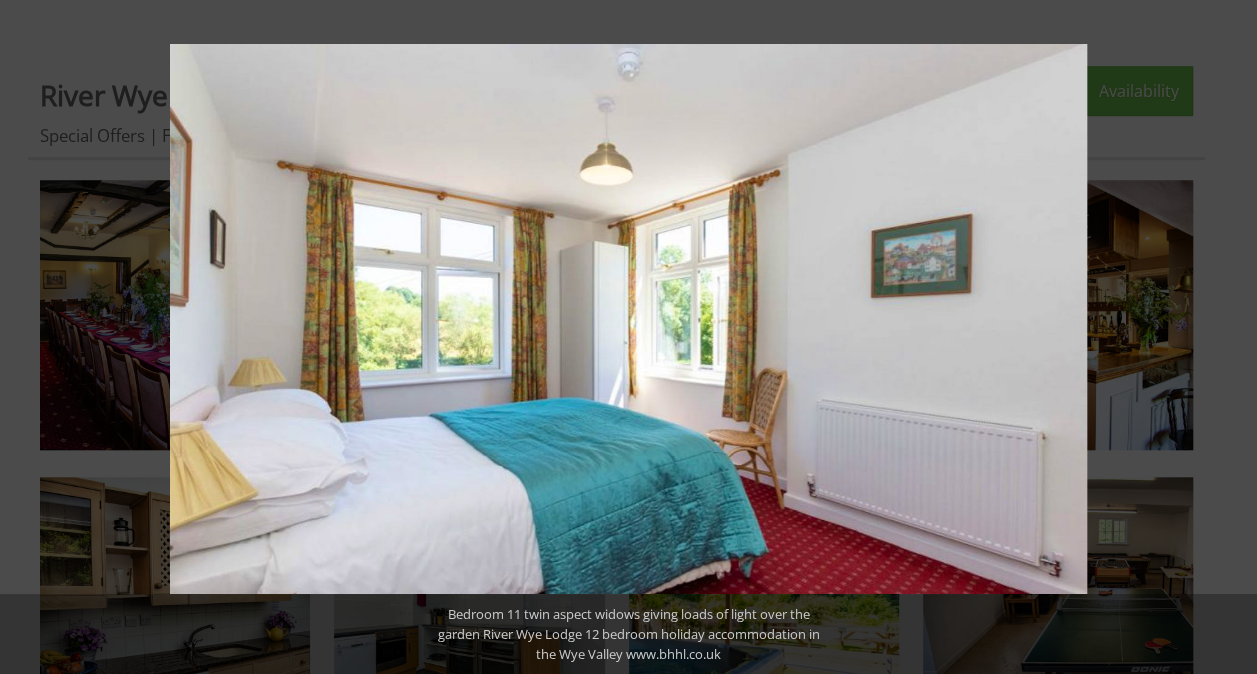 click at bounding box center [1222, 337] 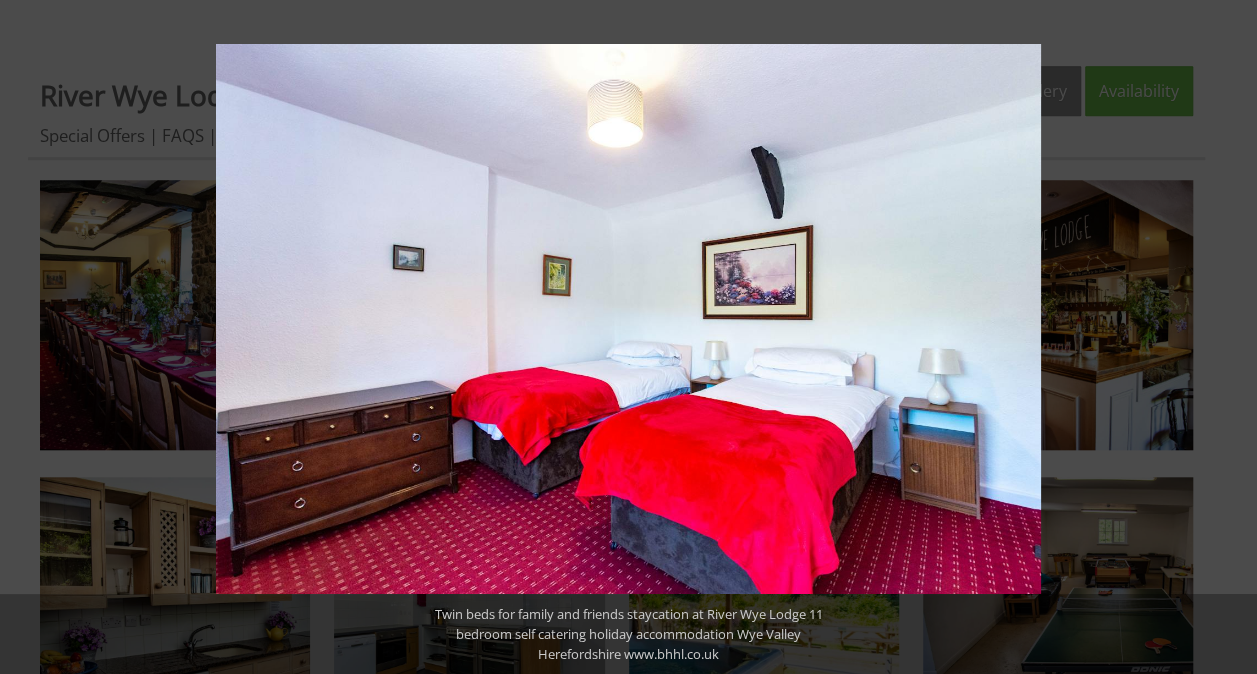 click at bounding box center (1222, 337) 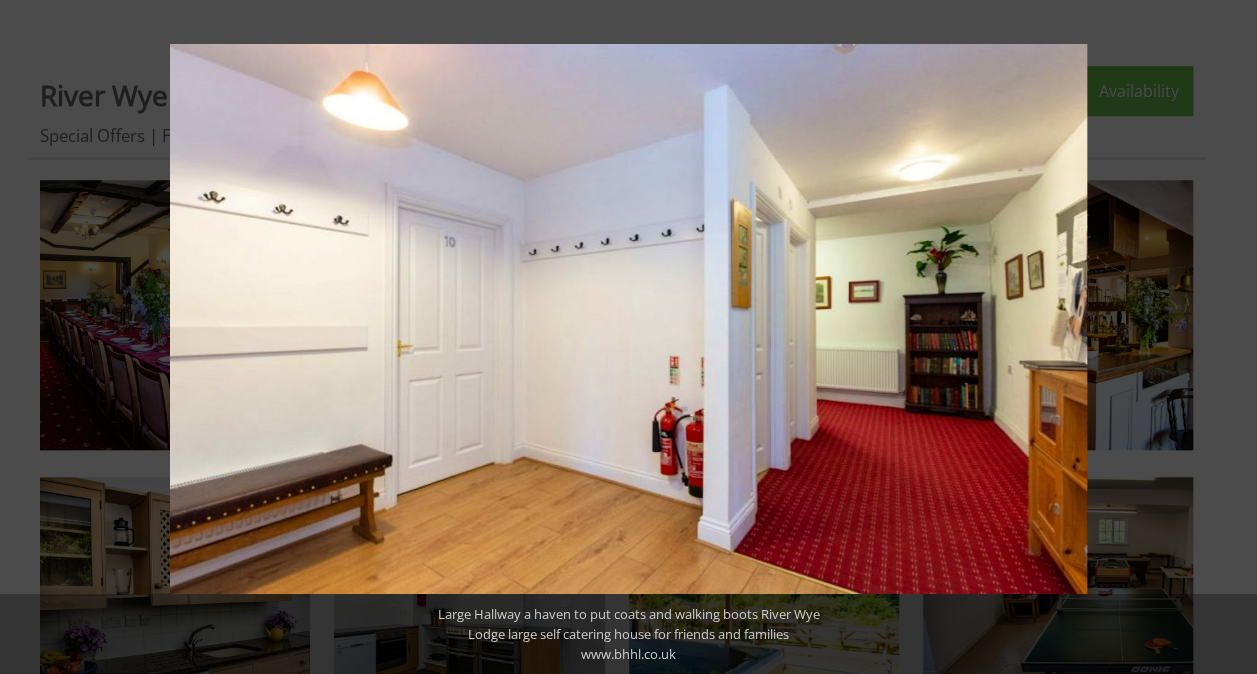 click at bounding box center [1222, 337] 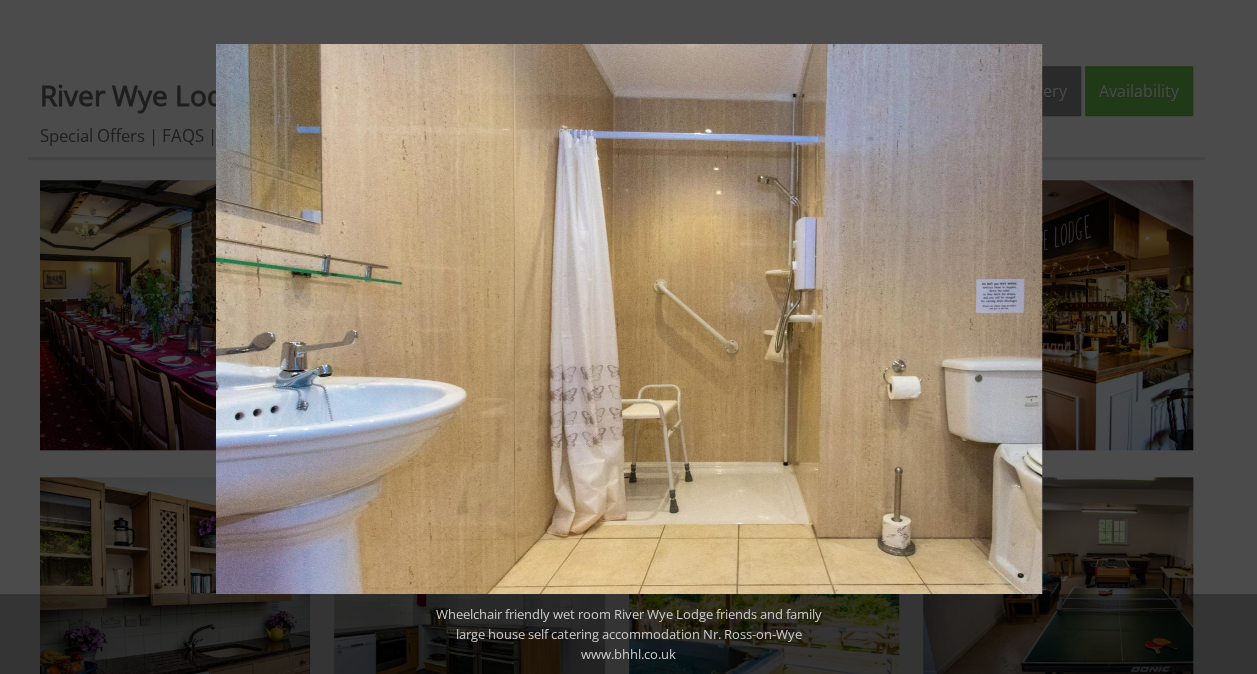 click at bounding box center [1222, 337] 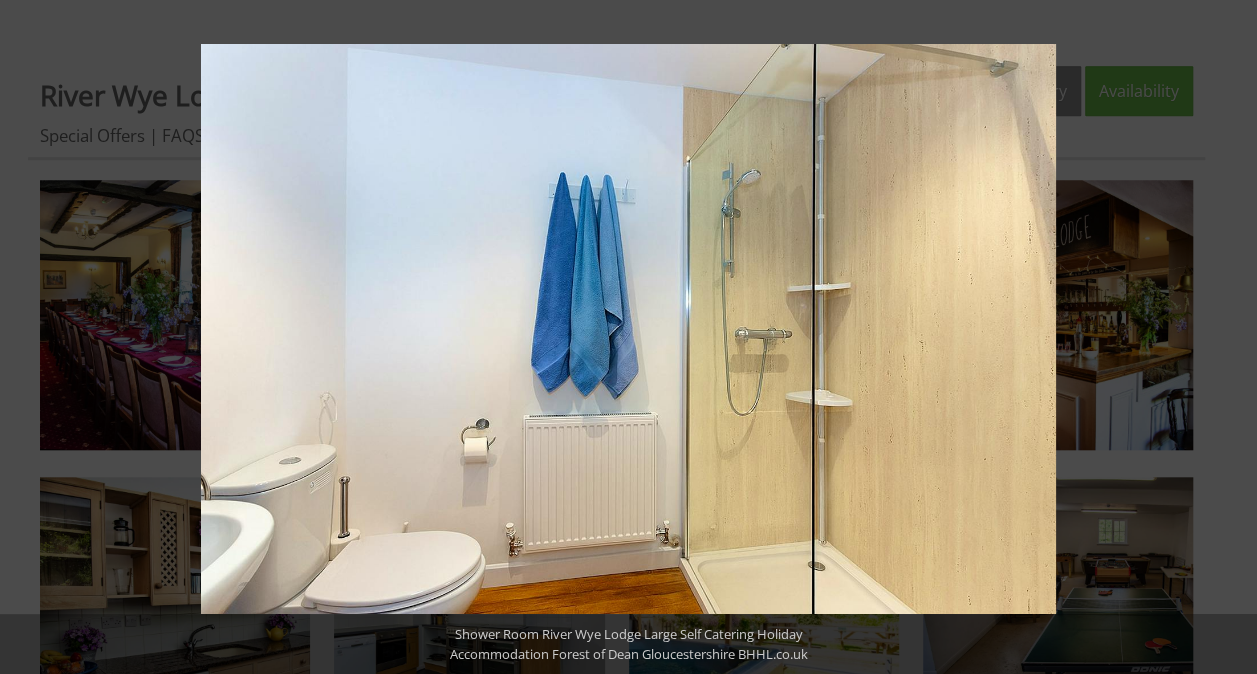 click at bounding box center [1222, 337] 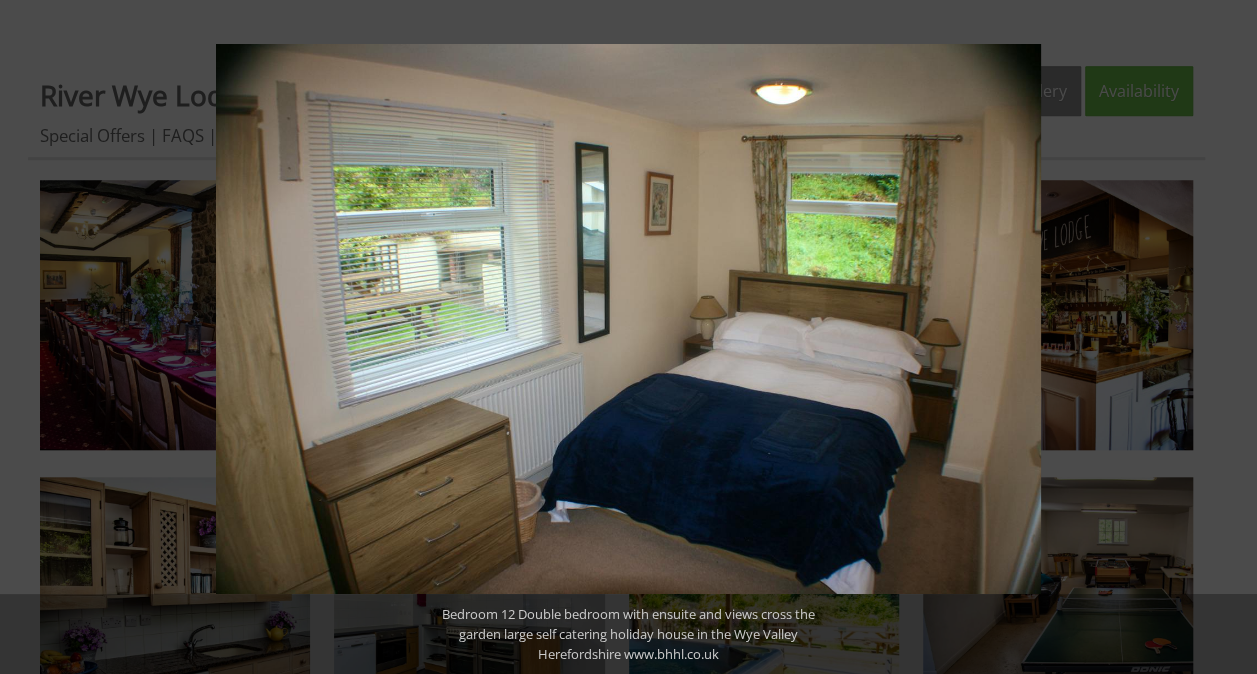 click at bounding box center (1222, 337) 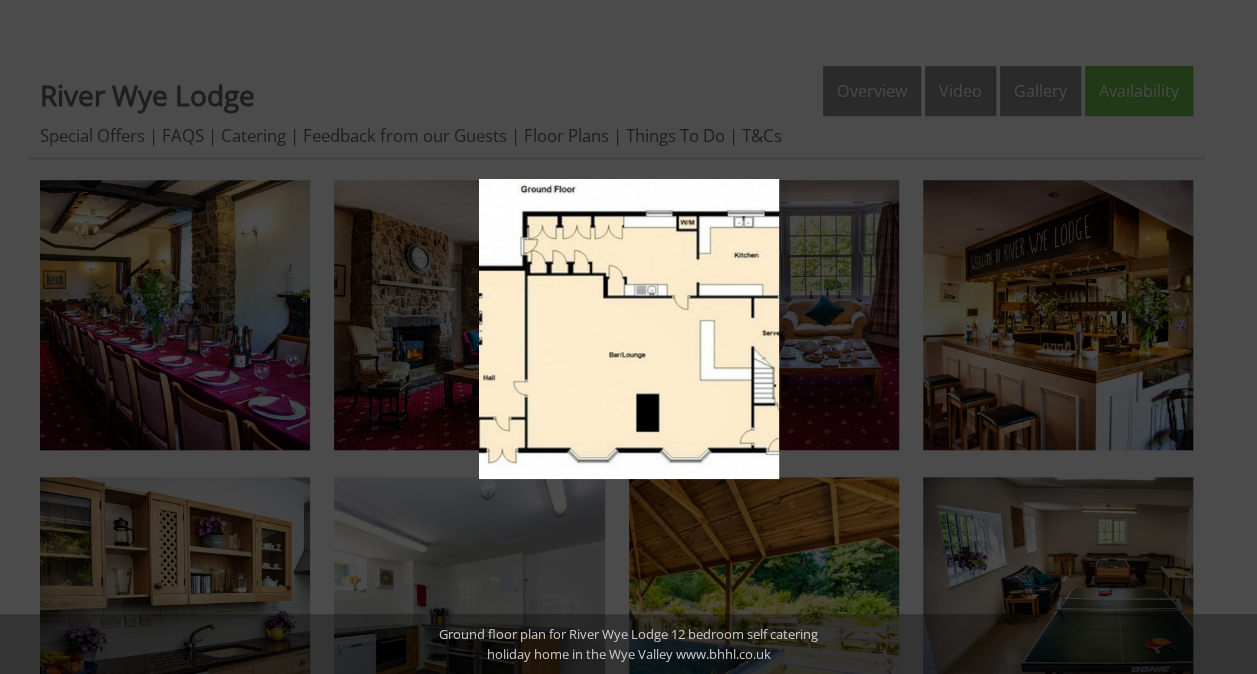 click at bounding box center (1222, 337) 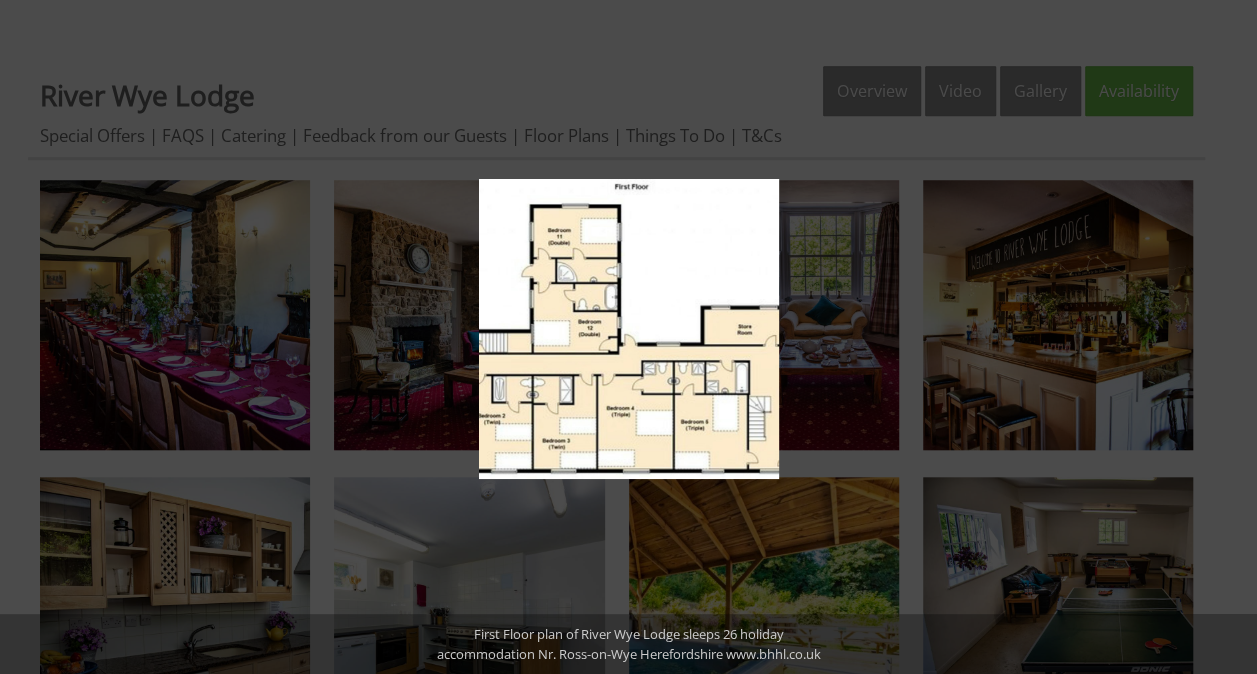 click at bounding box center [1222, 337] 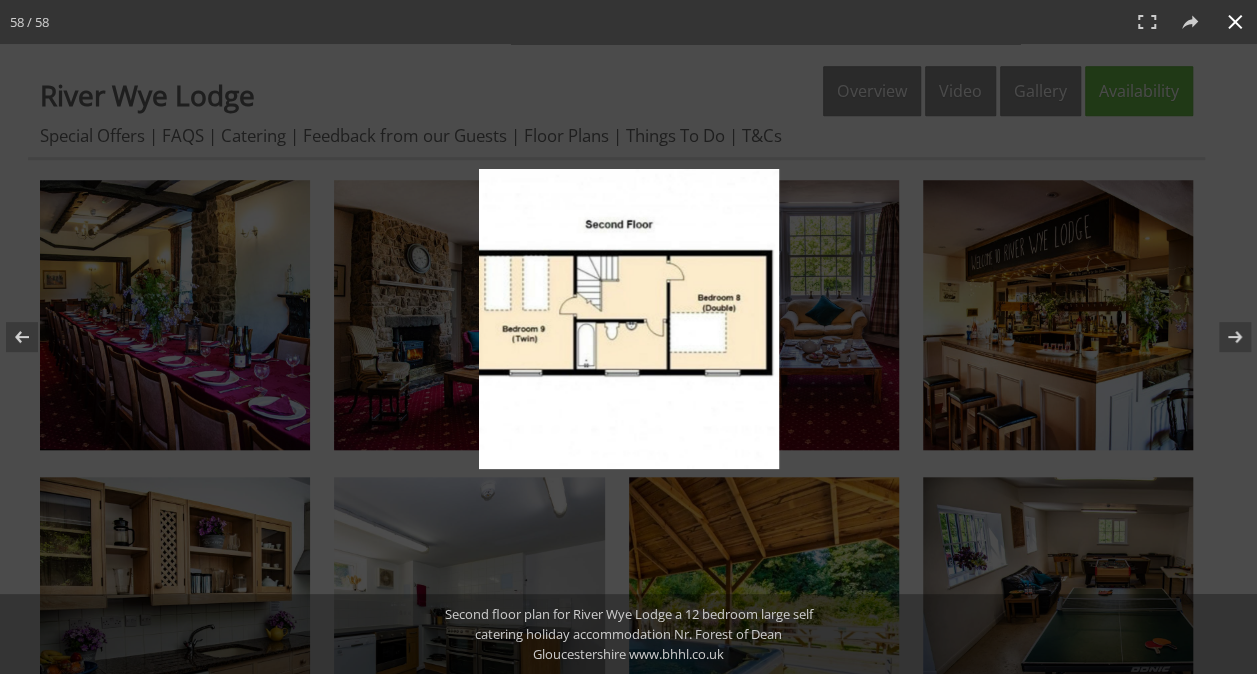 click at bounding box center (628, 337) 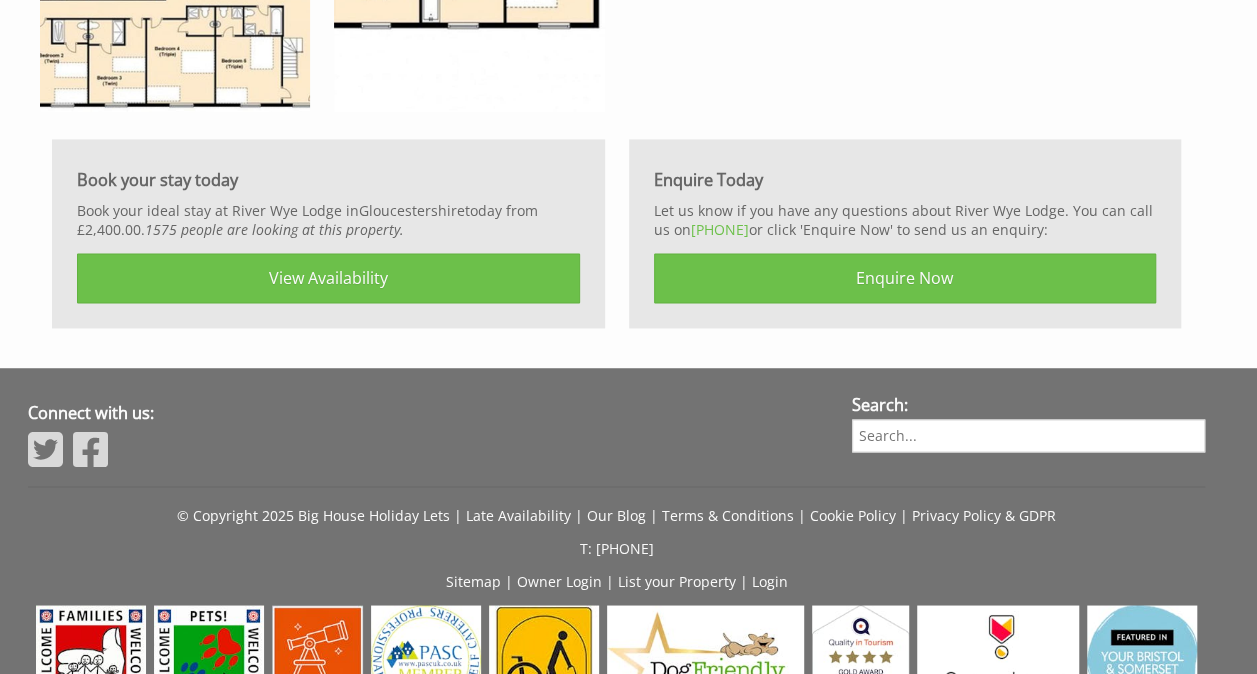 scroll, scrollTop: 5300, scrollLeft: 0, axis: vertical 